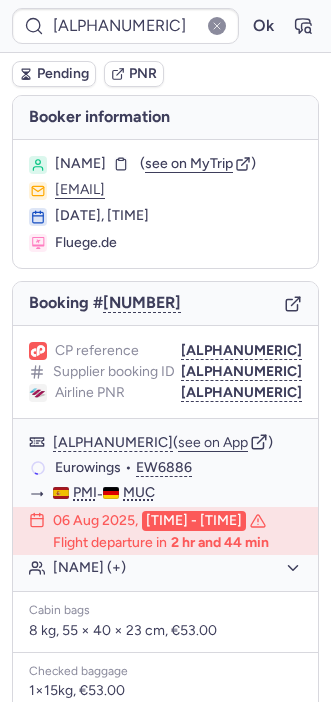 scroll, scrollTop: 0, scrollLeft: 0, axis: both 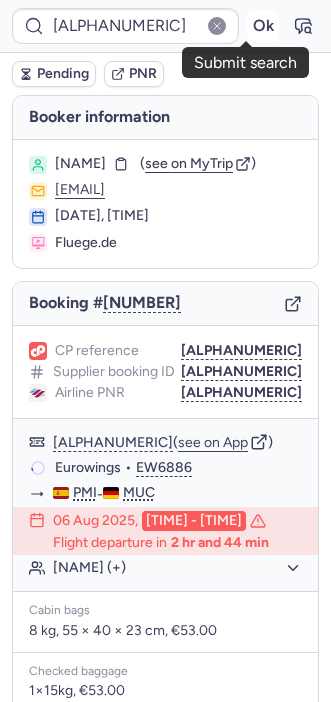 click on "Ok" at bounding box center (263, 26) 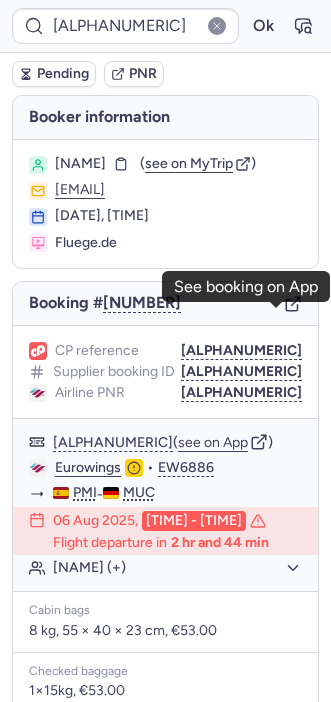 click 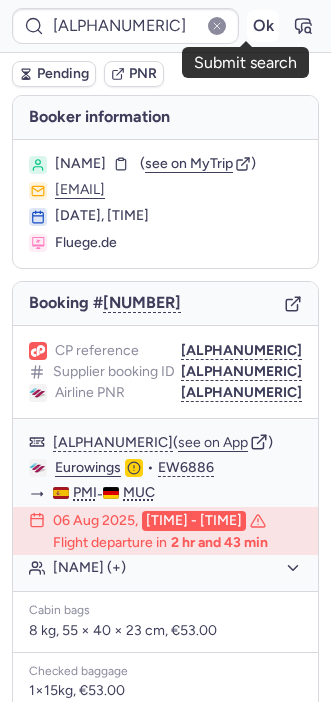 click on "Ok" at bounding box center [263, 26] 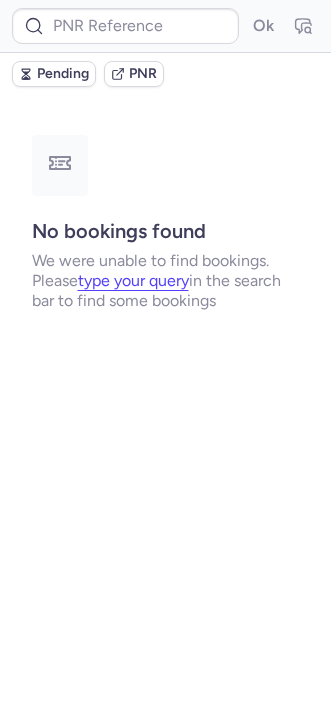 type on "CPB7AW" 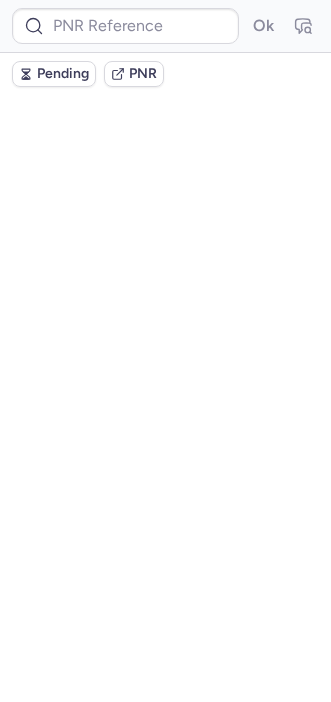 scroll, scrollTop: 0, scrollLeft: 0, axis: both 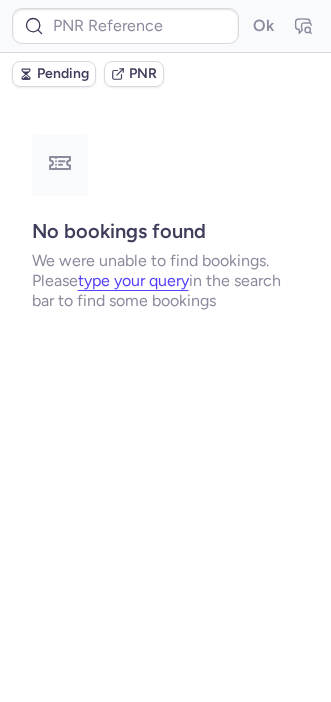 type on "CPHQAW" 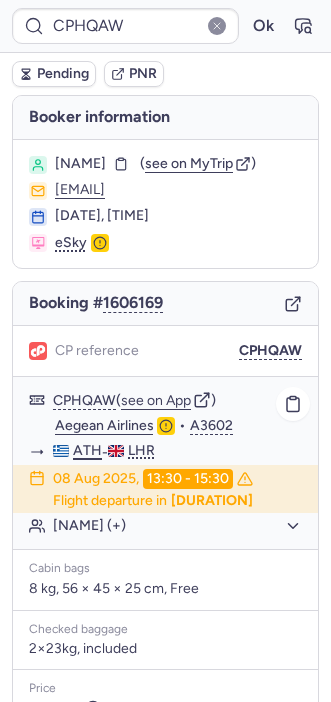 scroll, scrollTop: 303, scrollLeft: 0, axis: vertical 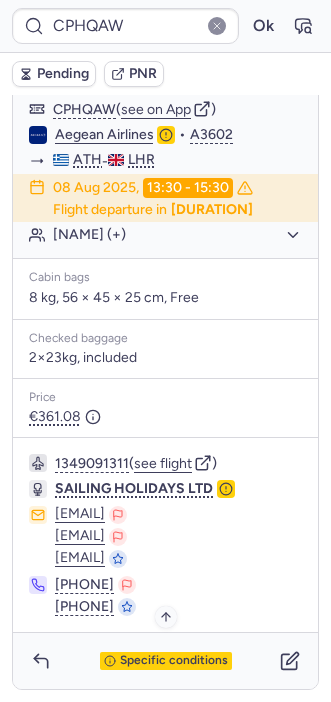 drag, startPoint x: 130, startPoint y: 683, endPoint x: 159, endPoint y: 658, distance: 38.28838 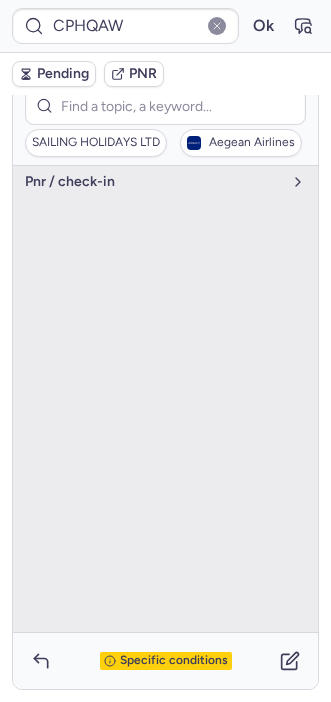 click on "pnr / check-in" 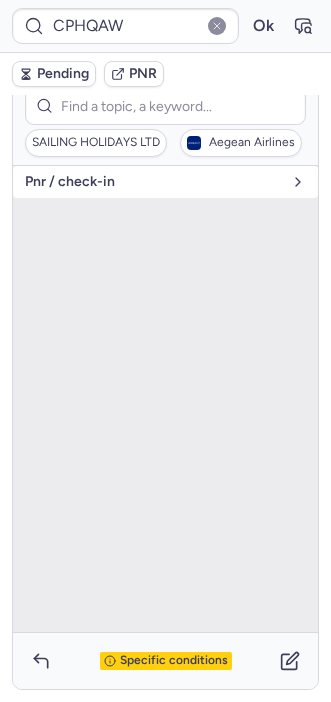 click on "pnr / check-in" at bounding box center (165, 182) 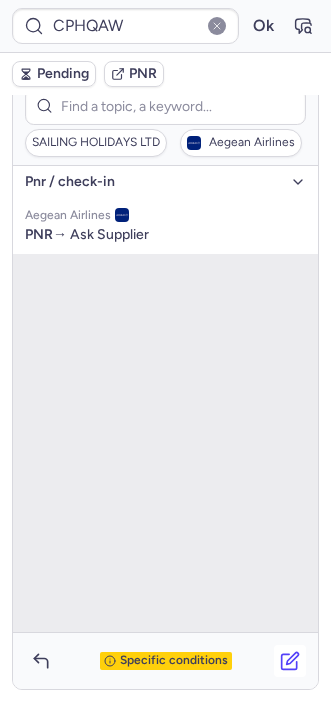 click at bounding box center (290, 661) 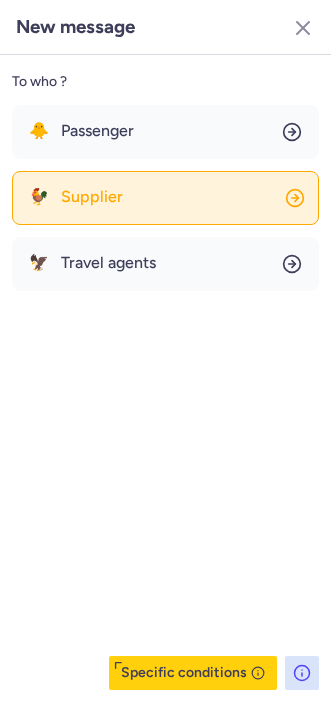 click on "🐓 Supplier" 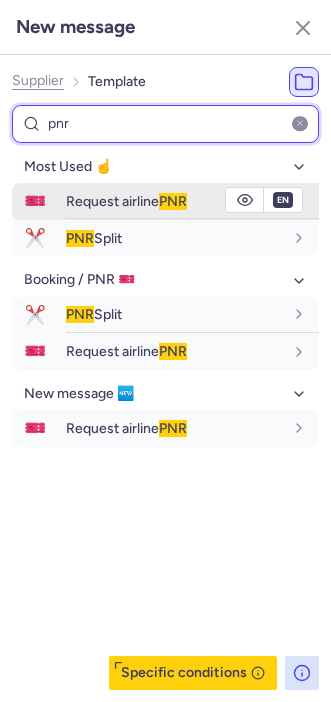 type on "pnr" 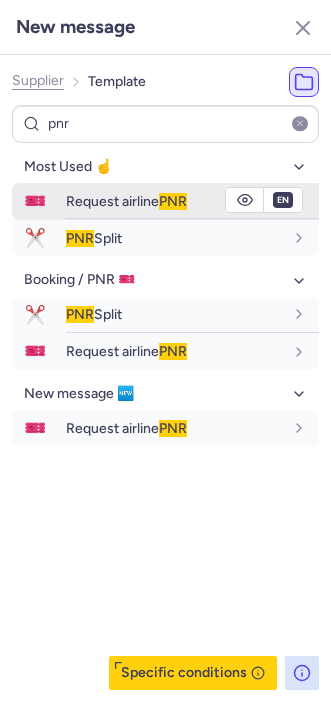 click on "Request airline  PNR" at bounding box center (126, 201) 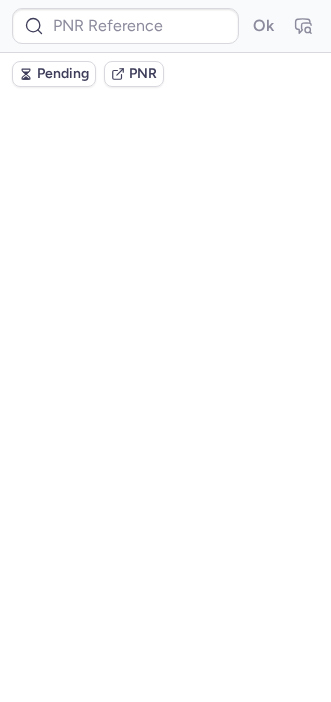 scroll, scrollTop: 0, scrollLeft: 0, axis: both 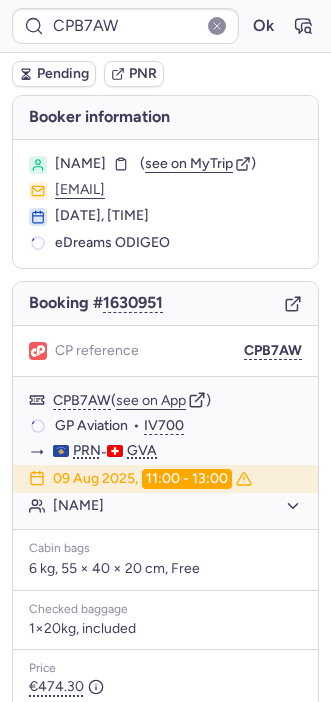 type on "CPHQAW" 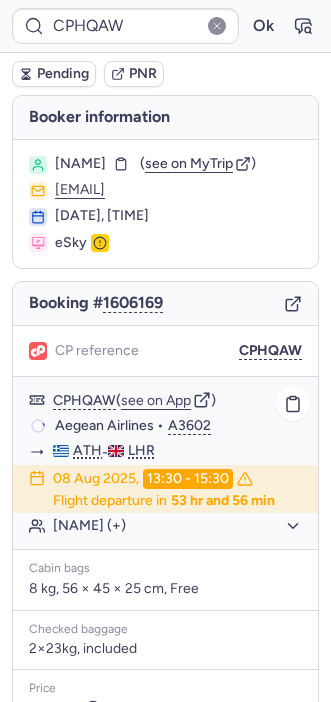scroll, scrollTop: 303, scrollLeft: 0, axis: vertical 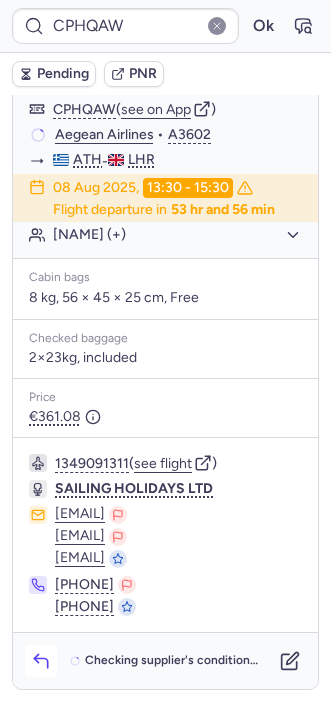 click at bounding box center (41, 661) 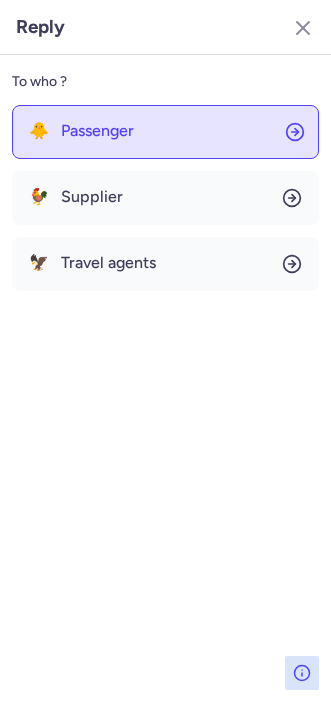 click on "Passenger" at bounding box center [97, 131] 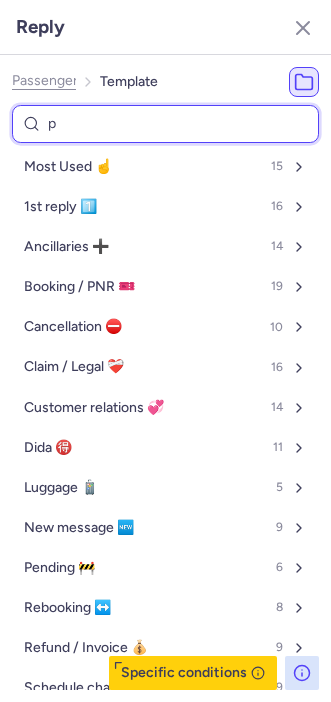 type on "pe" 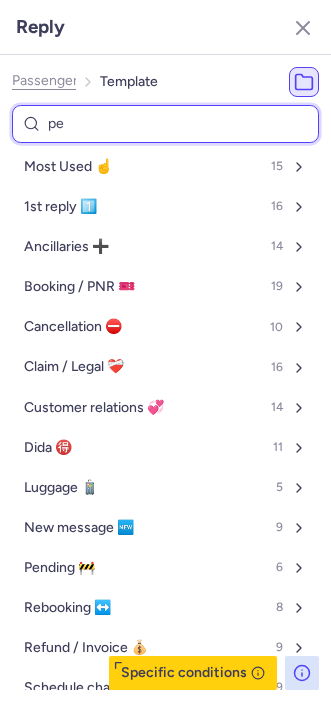 select on "en" 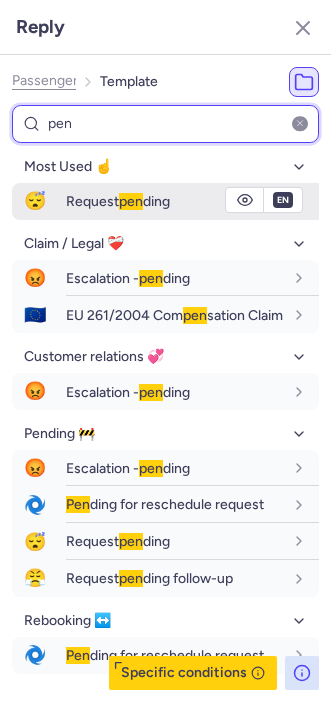 type on "pen" 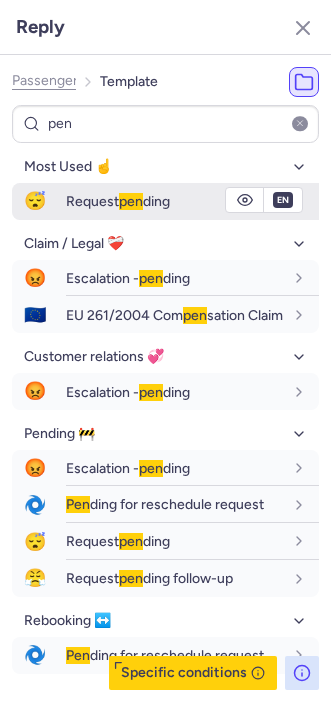 click on "Request  pen ding" at bounding box center (192, 201) 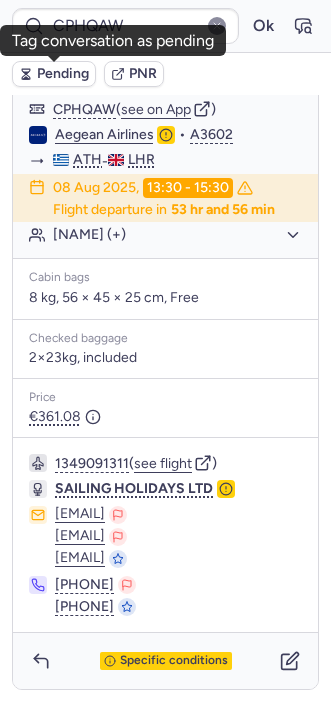click on "Pending" at bounding box center (54, 74) 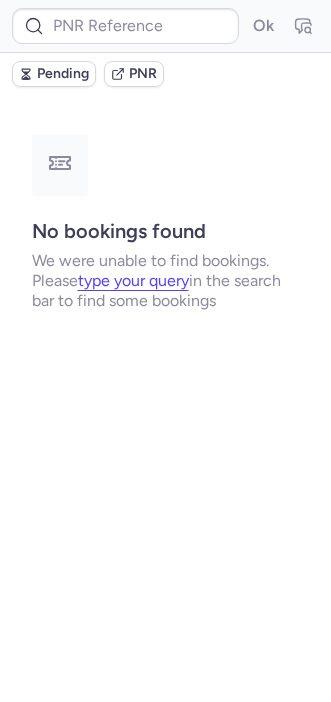 scroll, scrollTop: 0, scrollLeft: 0, axis: both 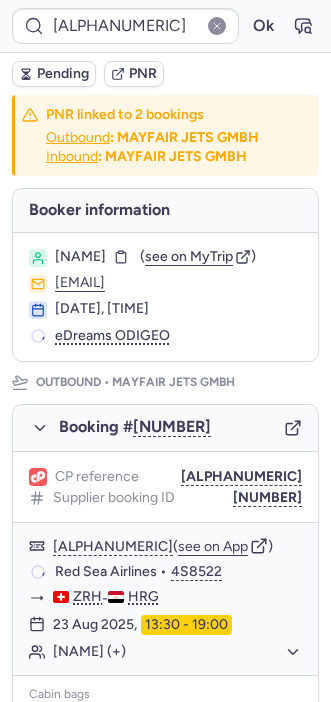 type on "CPLKDE" 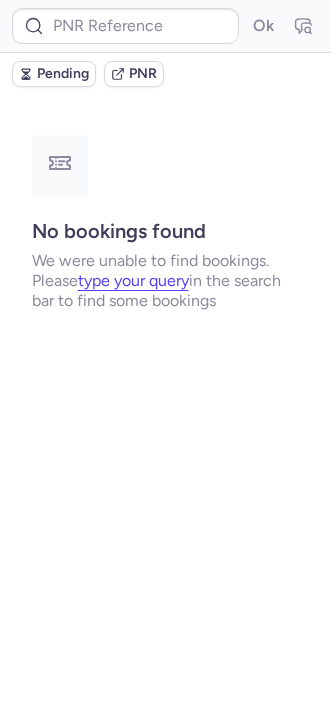 type on "005ZRE" 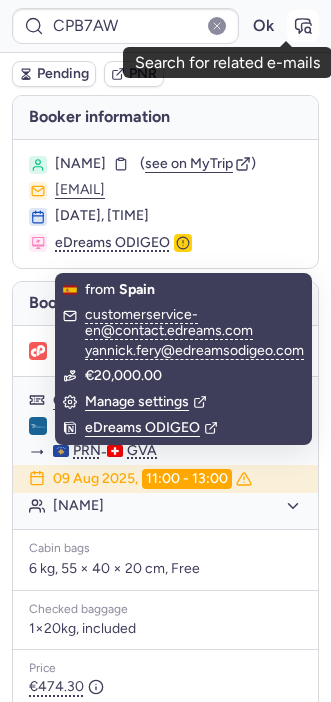 click 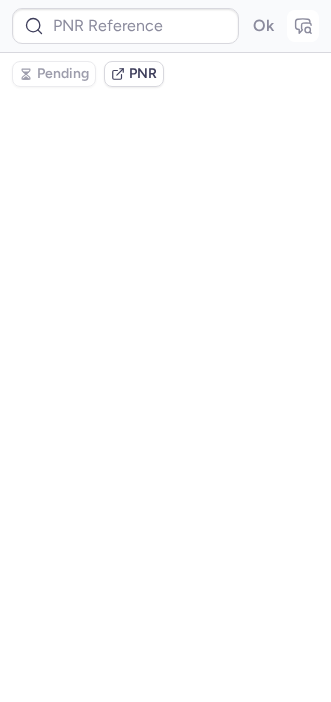 type on "CPB7AW" 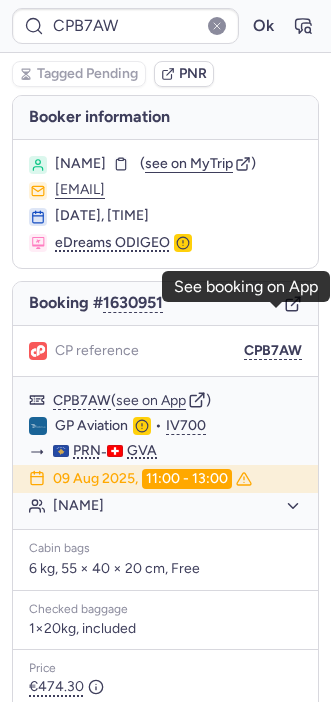 click 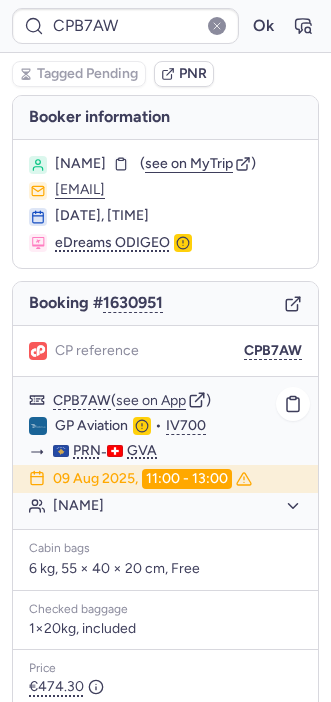 scroll, scrollTop: 260, scrollLeft: 0, axis: vertical 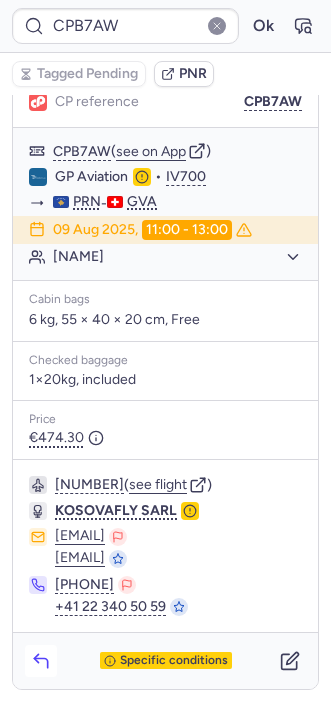 click 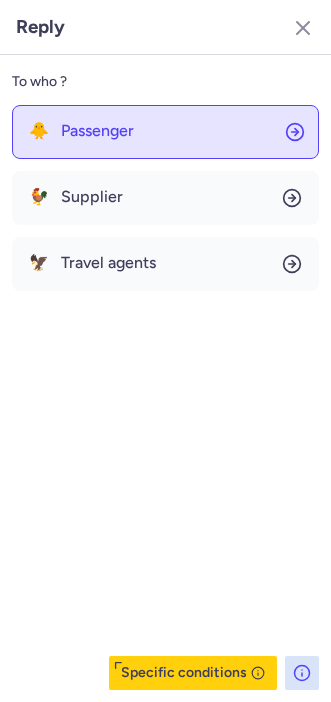 click on "Passenger" at bounding box center [97, 131] 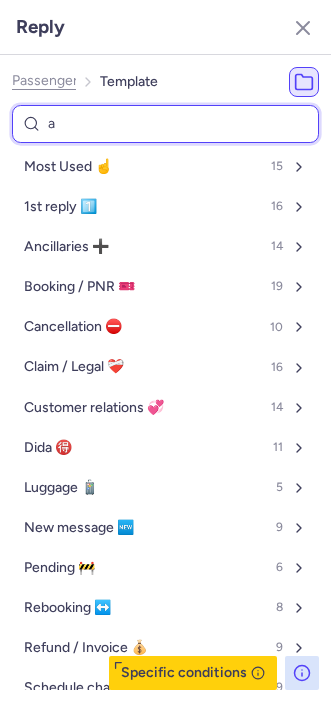 type on "ad" 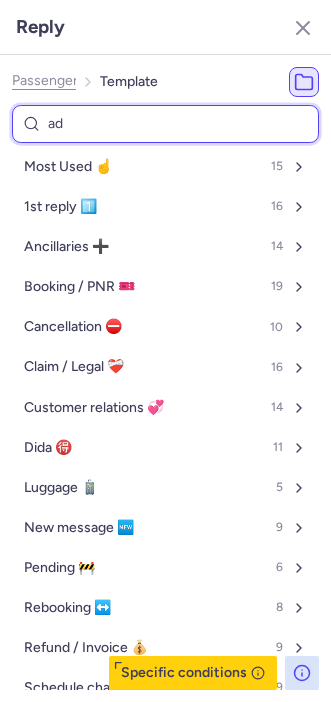select on "en" 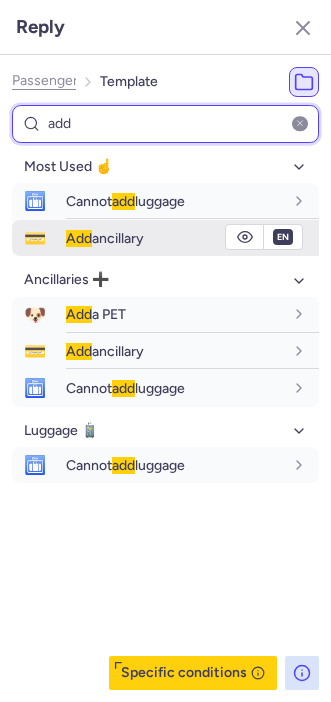 type on "add" 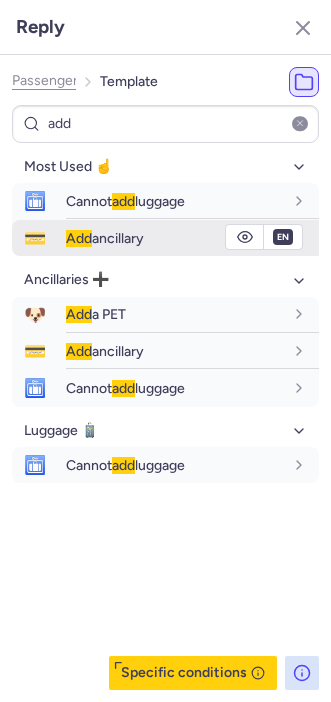 click on "Add  ancillary" at bounding box center [192, 238] 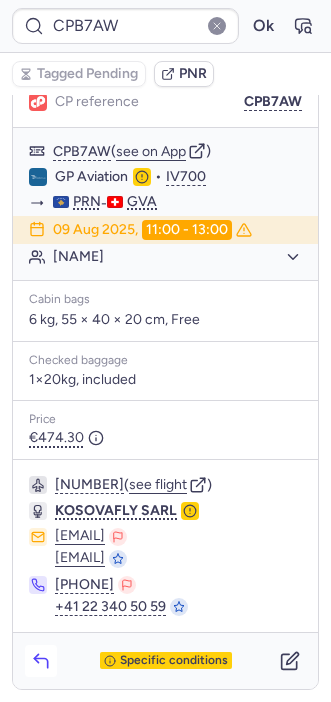 click at bounding box center (41, 661) 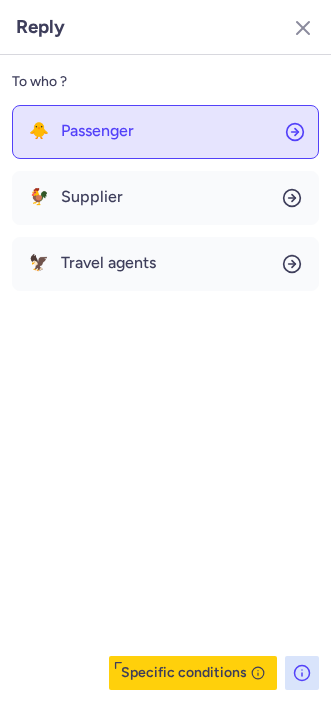 click on "🐥 Passenger" 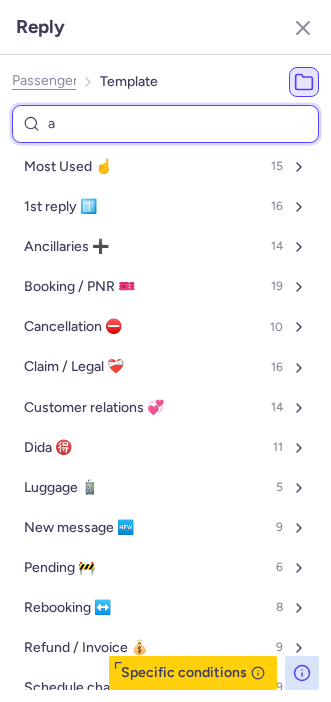 type on "ad" 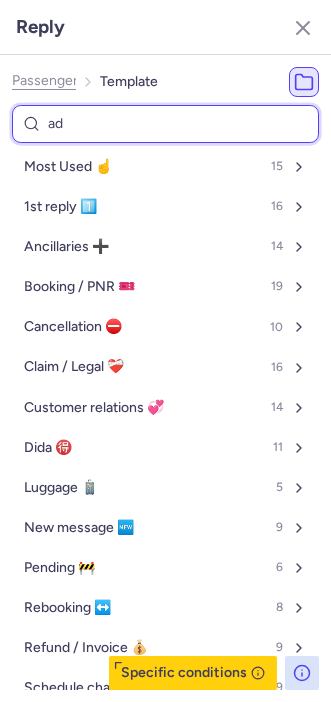 select on "en" 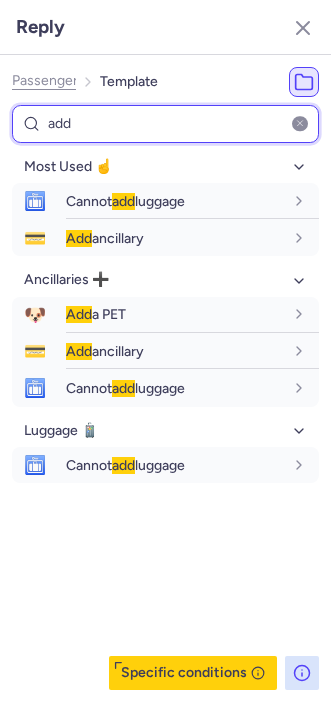 type on "add" 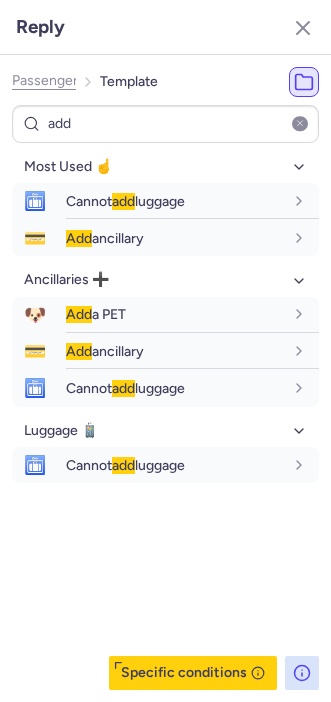 click on "Most Used ☝️ 🛅 Cannot add luggage fr en de nl pt es it ru en 💳 Add ancillary fr en de nl pt es it ru en Ancillaries ➕ 🐶 Add a PET fr en de nl pt es it ru en 💳 Add ancillary fr en de nl pt es it ru en 🛅 Cannot add luggage fr en de nl pt es it ru en Luggage 🧳 🛅 Cannot add luggage fr en de nl pt es it ru en" at bounding box center (165, 420) 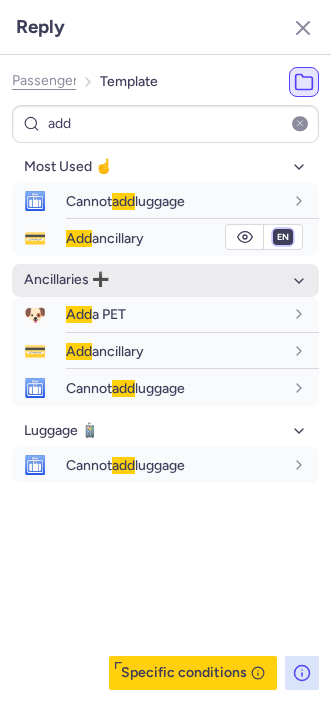 drag, startPoint x: 280, startPoint y: 239, endPoint x: 284, endPoint y: 264, distance: 25.317978 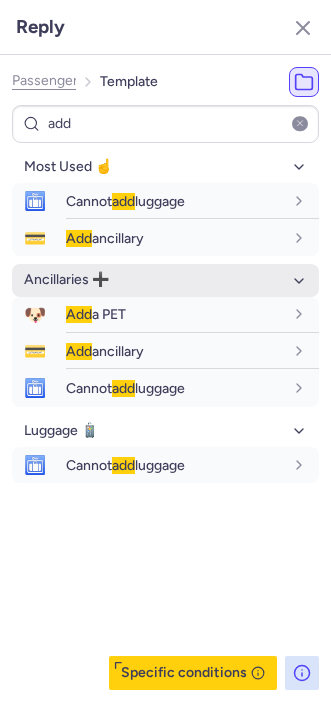 click on "fr en de nl pt es it ru" at bounding box center [283, 237] 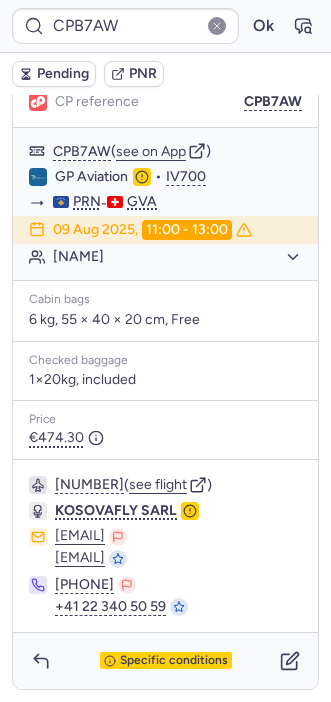 type on "[ALPHANUMERIC]" 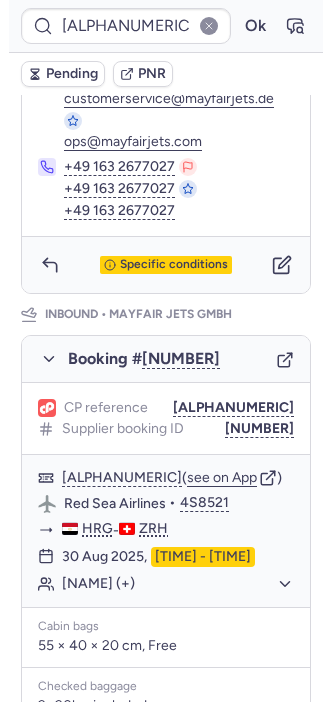 scroll, scrollTop: 872, scrollLeft: 0, axis: vertical 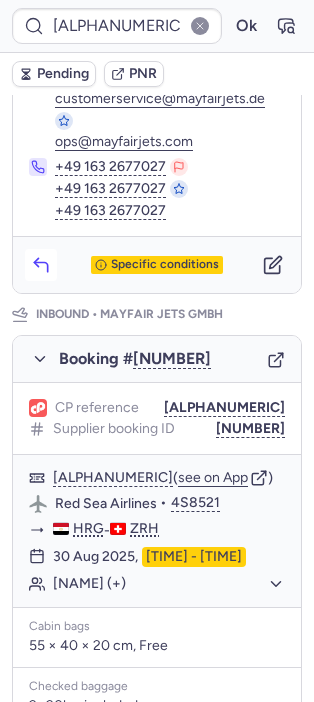 click at bounding box center [41, 265] 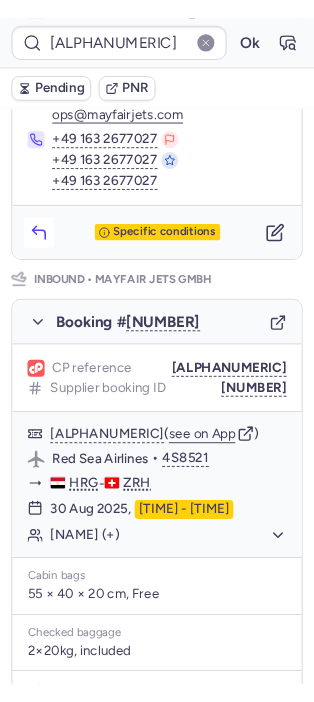 scroll, scrollTop: 853, scrollLeft: 0, axis: vertical 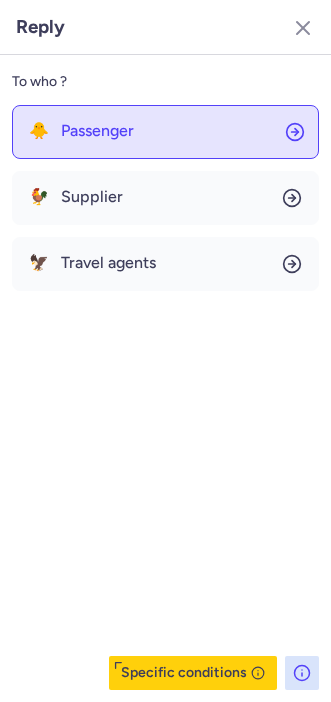 click on "🐥 Passenger" 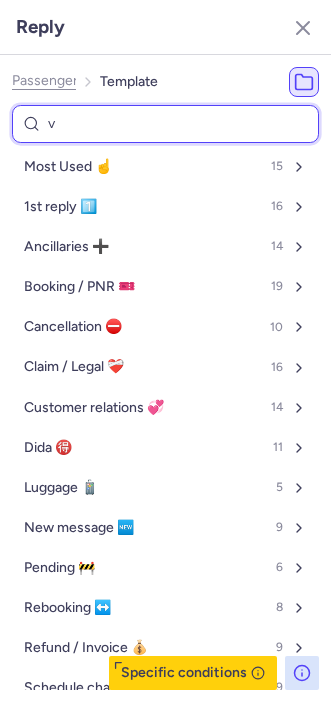 type on "vo" 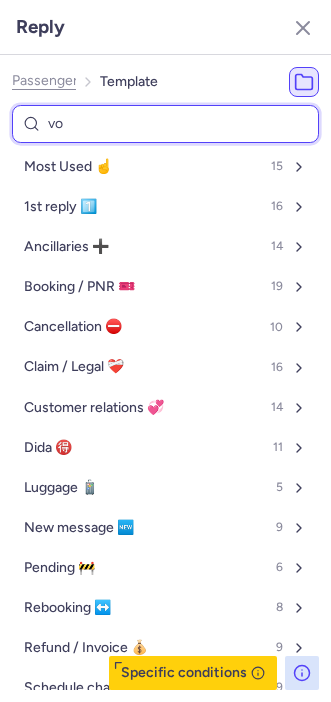 select on "en" 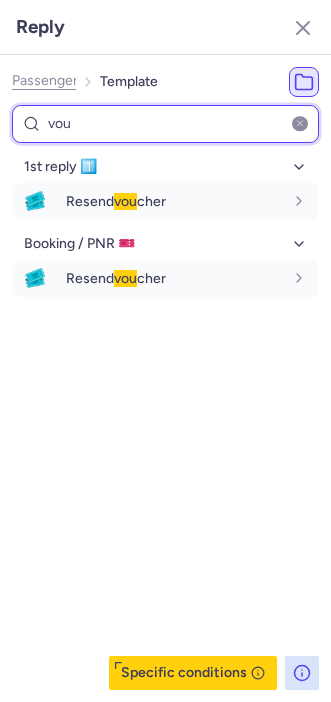 type on "vou" 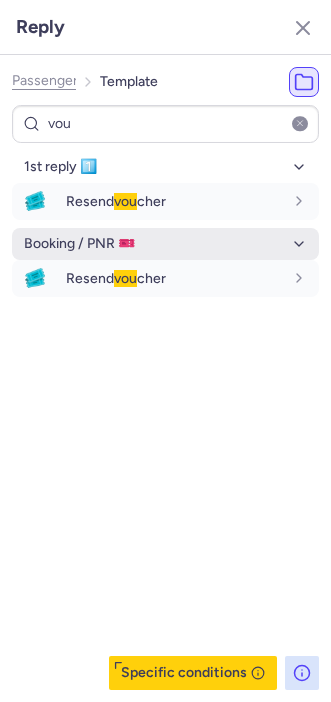 drag, startPoint x: 61, startPoint y: 327, endPoint x: 173, endPoint y: 236, distance: 144.3087 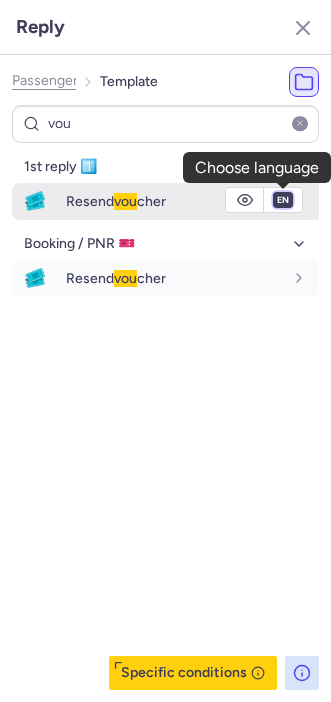 click on "fr en de nl pt es it ru" at bounding box center (283, 200) 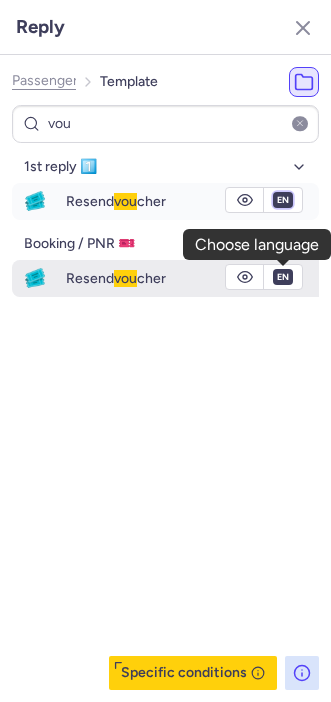 select on "de" 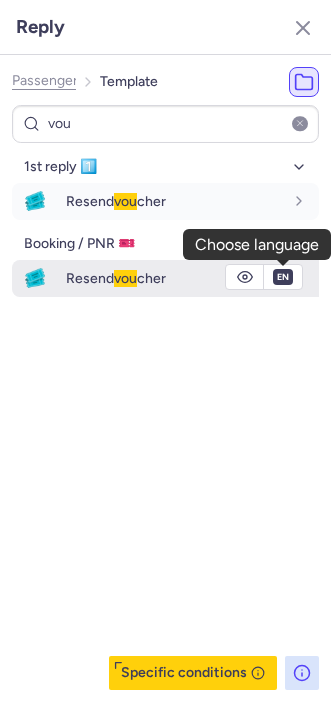 click on "fr en de nl pt es it ru" at bounding box center (283, 200) 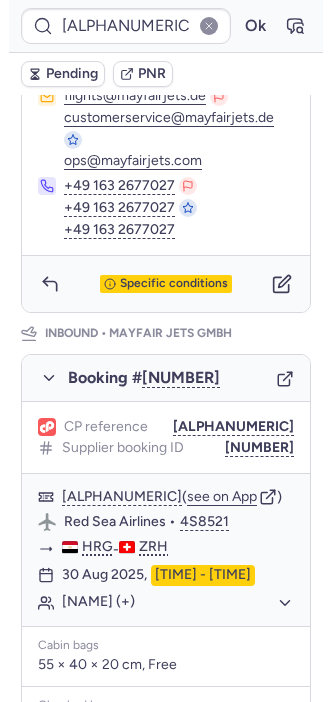 scroll, scrollTop: 872, scrollLeft: 0, axis: vertical 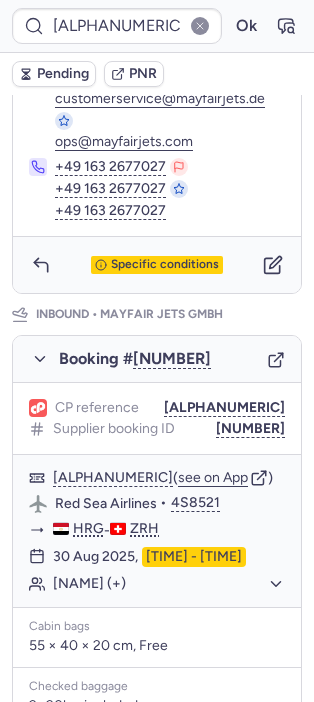 type on "005ZRE" 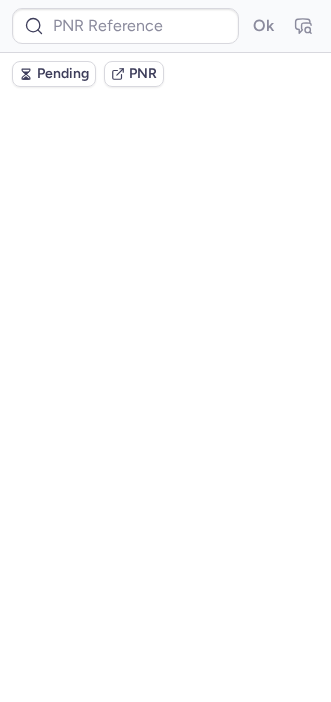 scroll, scrollTop: 0, scrollLeft: 0, axis: both 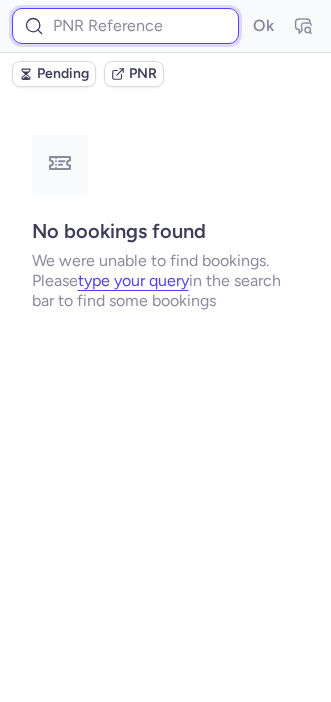 paste on "005ZRU" 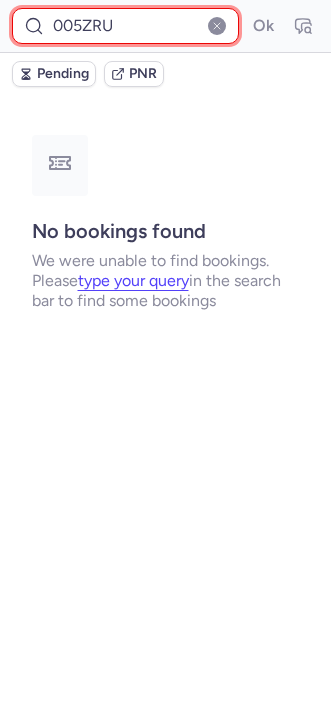 click on "005ZRU" at bounding box center (125, 26) 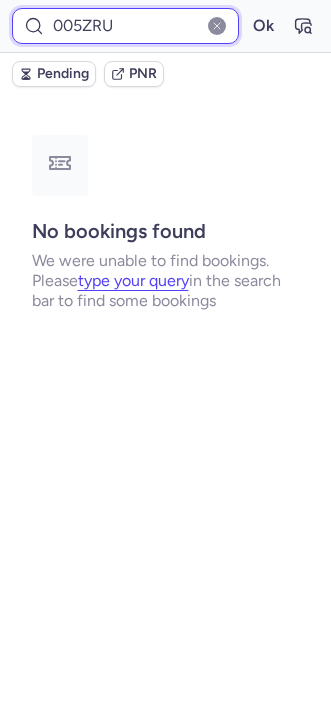 click on "Ok" at bounding box center (263, 26) 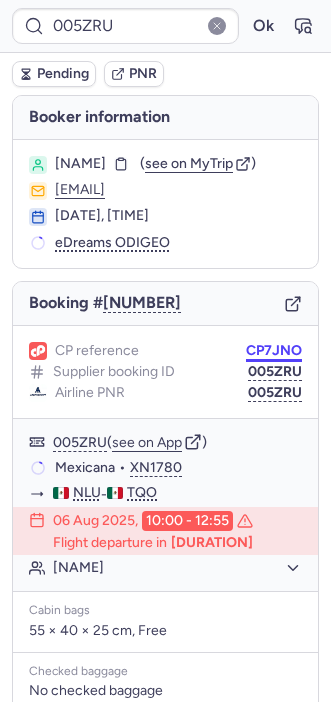 click on "CP7JNO" at bounding box center (274, 351) 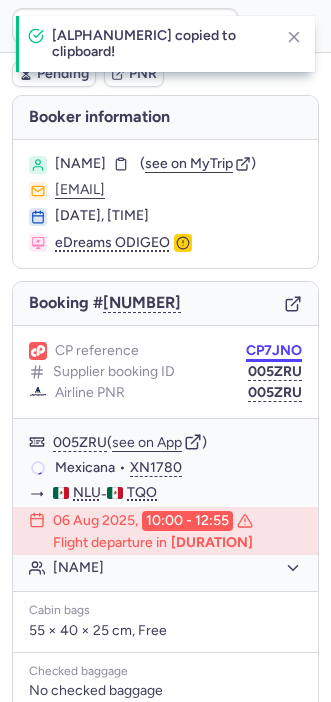 click on "CP7JNO" at bounding box center [274, 351] 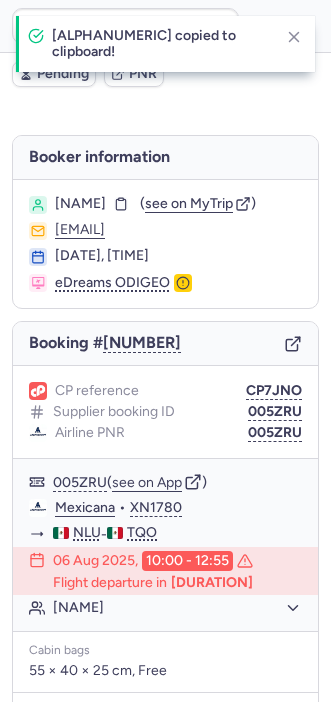 type on "CP7JNO" 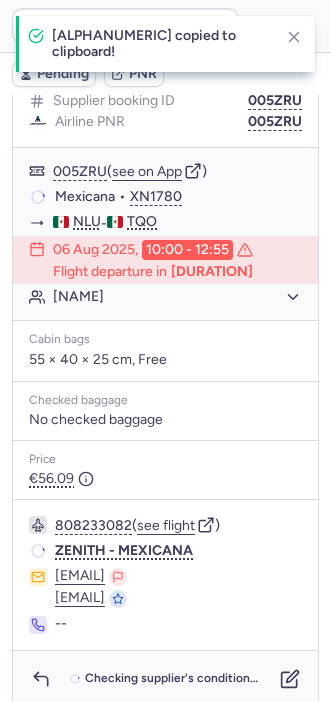 scroll, scrollTop: 320, scrollLeft: 0, axis: vertical 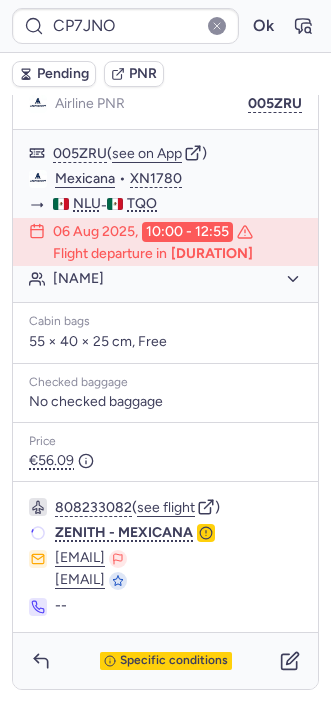 click on "Specific conditions" at bounding box center [174, 661] 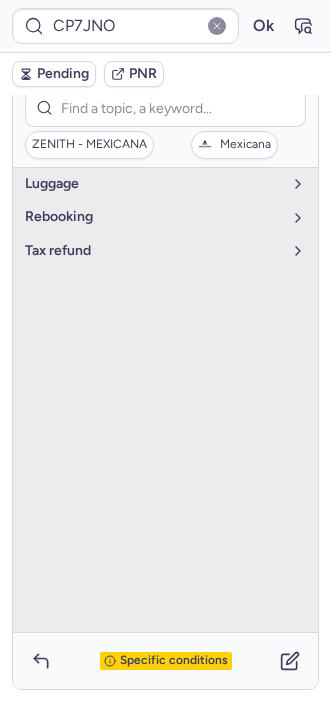 click on "Specific conditions" at bounding box center (165, 661) 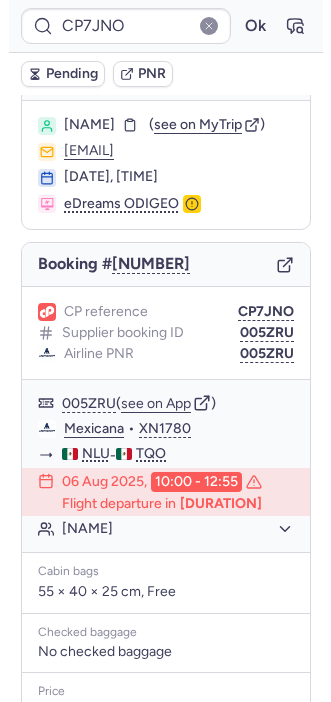 scroll, scrollTop: 0, scrollLeft: 0, axis: both 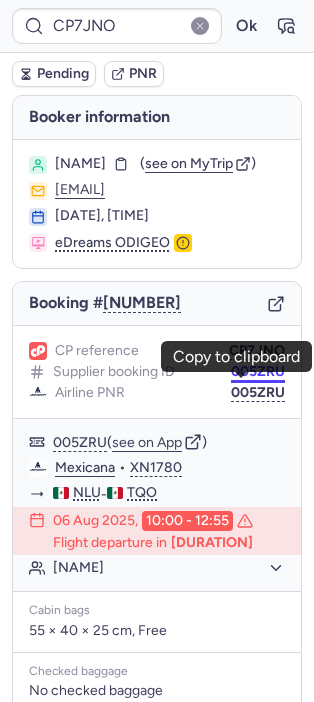 click on "005ZRU" at bounding box center (258, 372) 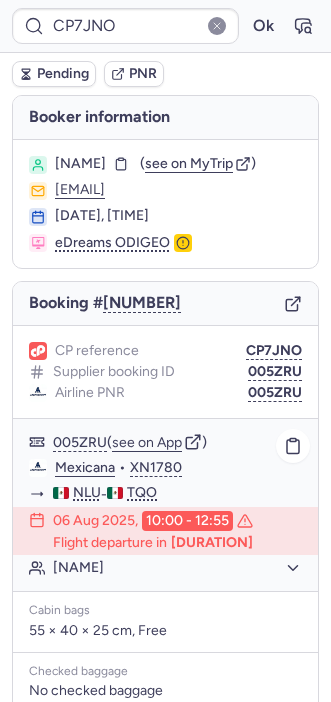 scroll, scrollTop: 320, scrollLeft: 0, axis: vertical 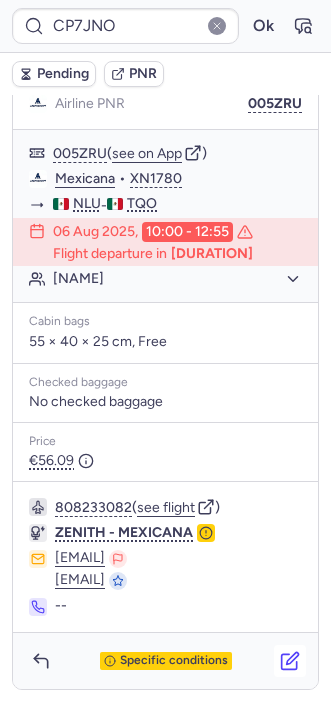 click 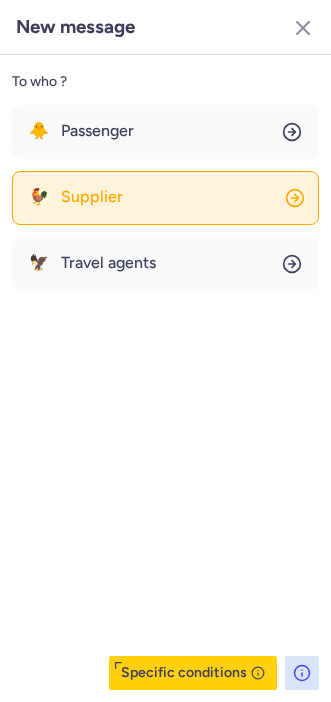 click on "Supplier" at bounding box center (92, 197) 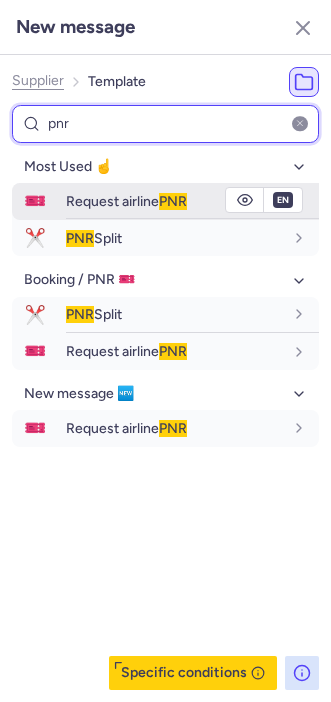type on "pnr" 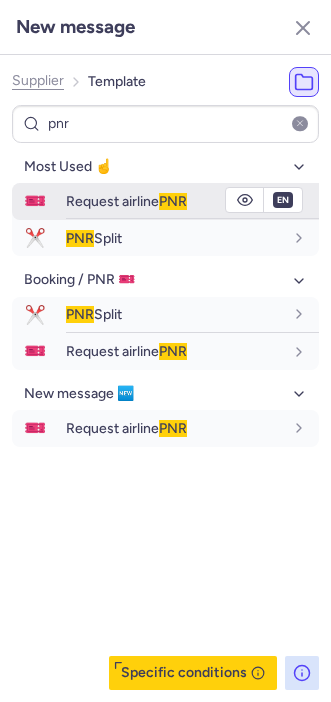 click on "Request airline  PNR" at bounding box center (126, 201) 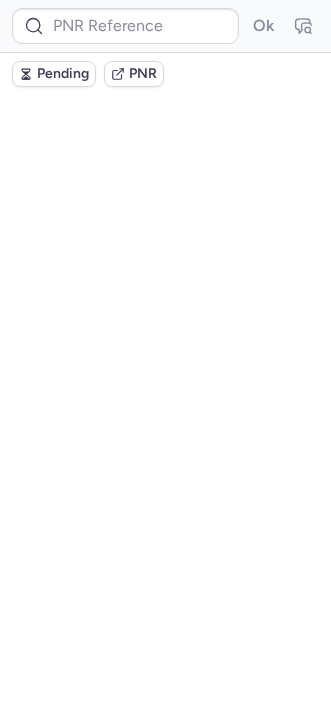 scroll, scrollTop: 0, scrollLeft: 0, axis: both 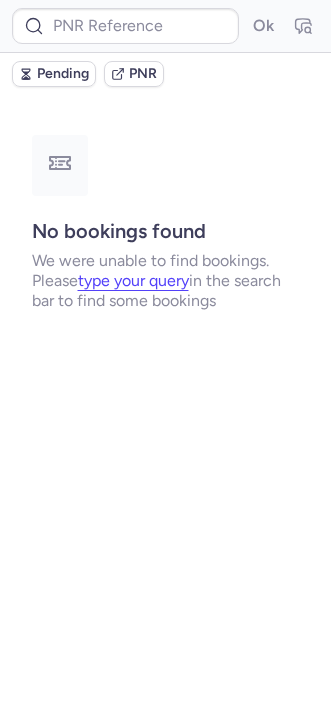 type on "CP7JNO" 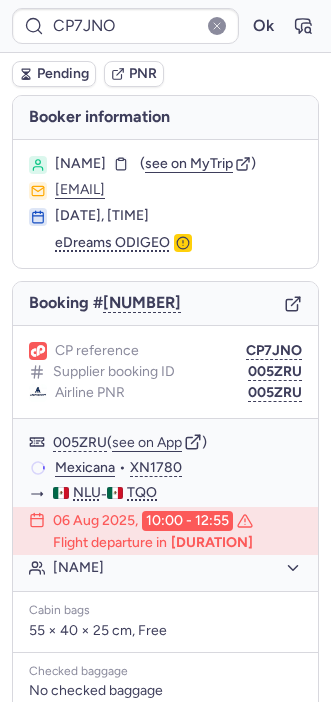 scroll, scrollTop: 320, scrollLeft: 0, axis: vertical 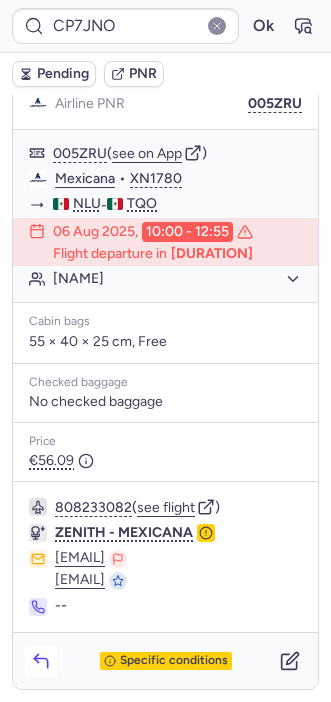 click 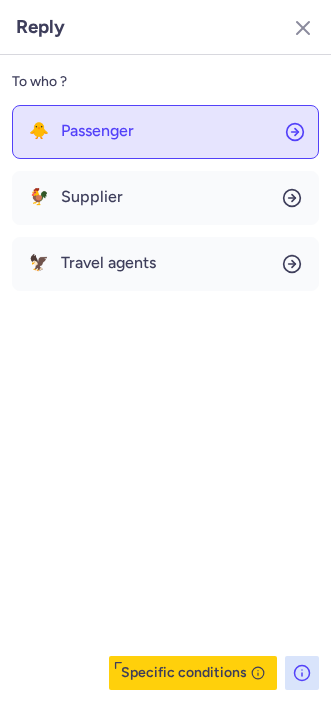 click on "🐥 Passenger" 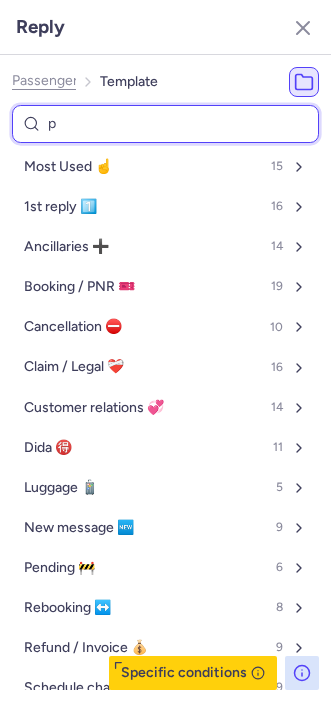 type on "pe" 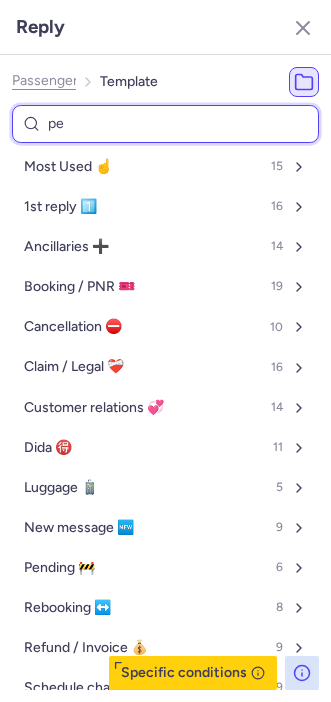 select on "en" 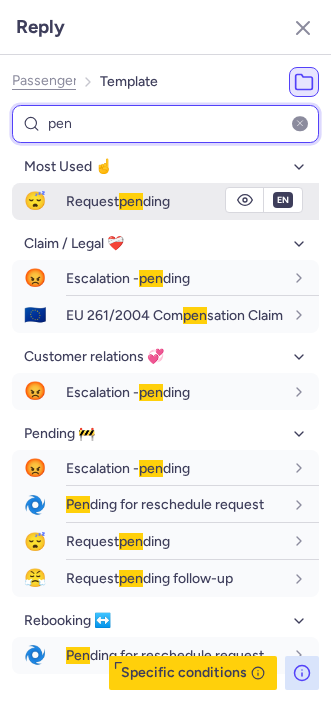 type on "pen" 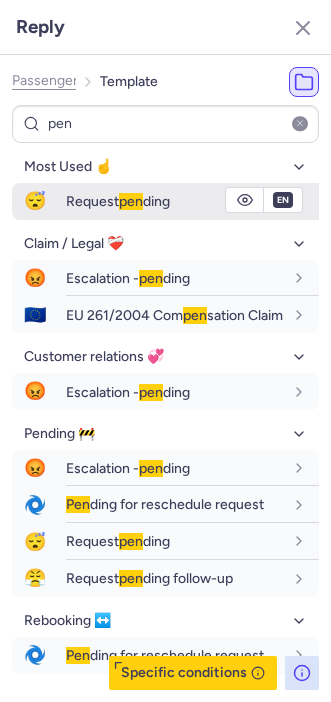 click on "Request  pen ding" at bounding box center [118, 201] 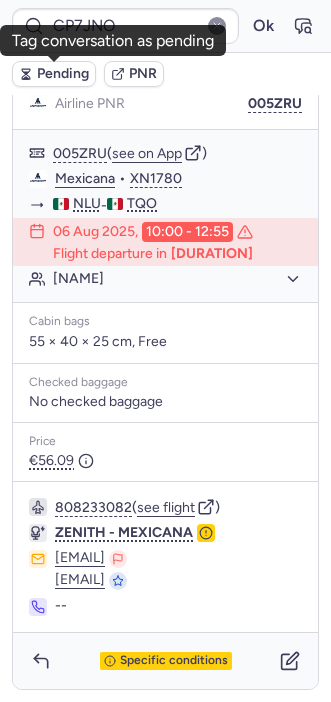 click on "Pending" at bounding box center [54, 74] 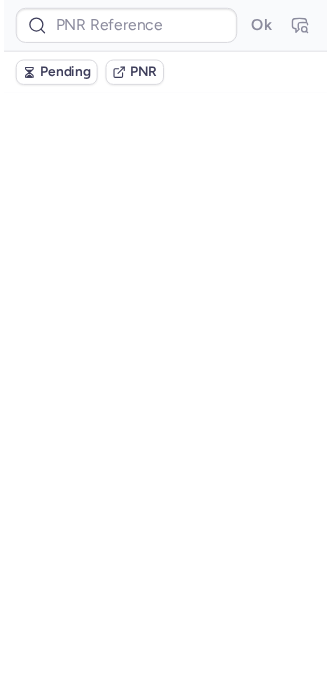 scroll, scrollTop: 0, scrollLeft: 0, axis: both 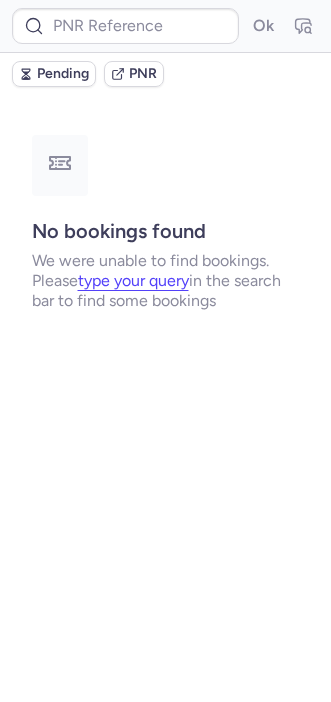 type on "[NUMBER]" 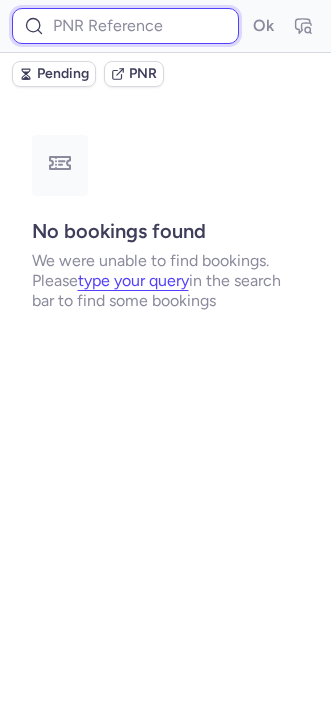 paste on "T9PT3S" 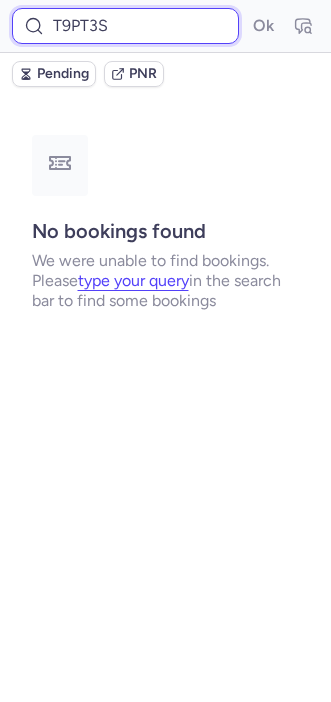 click on "T9PT3S" at bounding box center [125, 26] 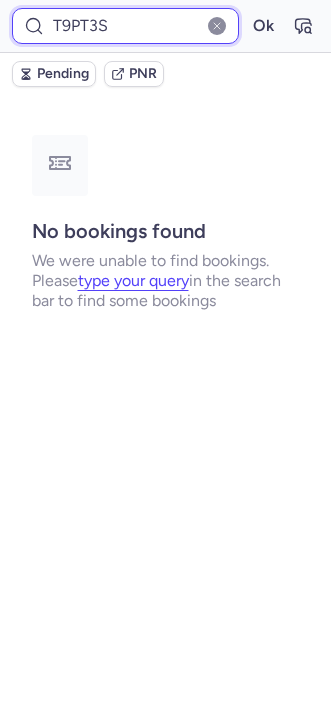 type on "T9PT3S" 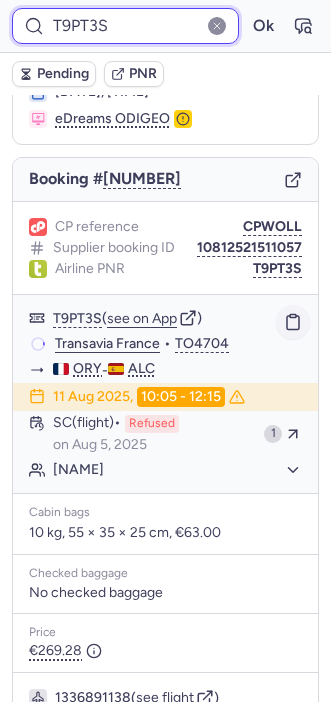 scroll, scrollTop: 0, scrollLeft: 0, axis: both 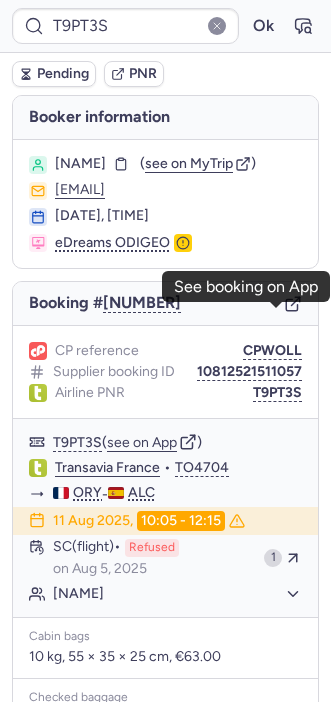 click 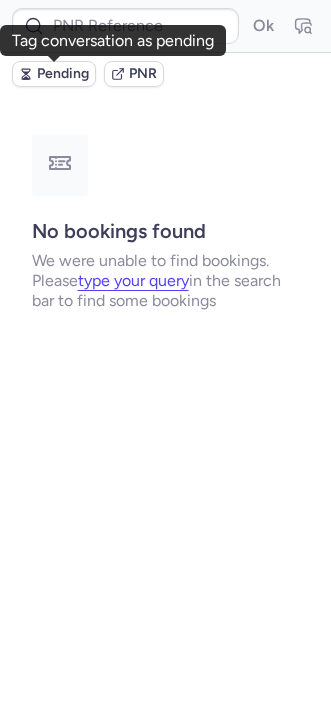 click on "Pending" at bounding box center (63, 74) 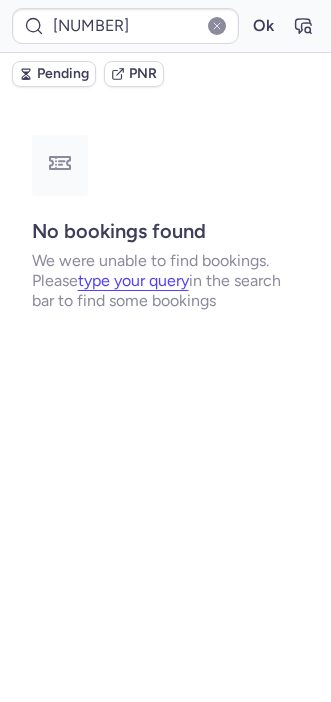 type on "[NUMBER]" 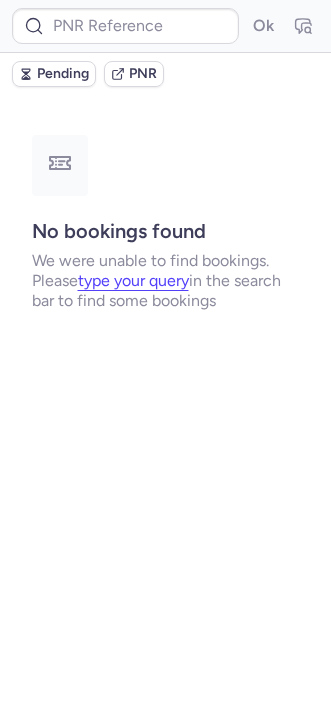 type on "CPVS29" 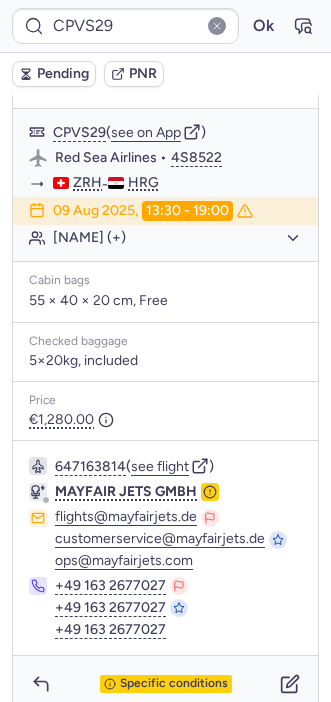 scroll, scrollTop: 320, scrollLeft: 0, axis: vertical 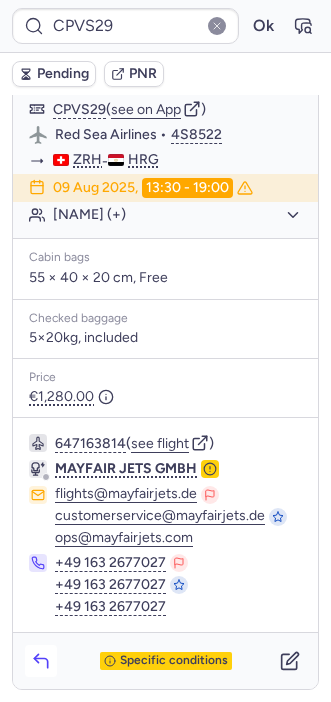 click 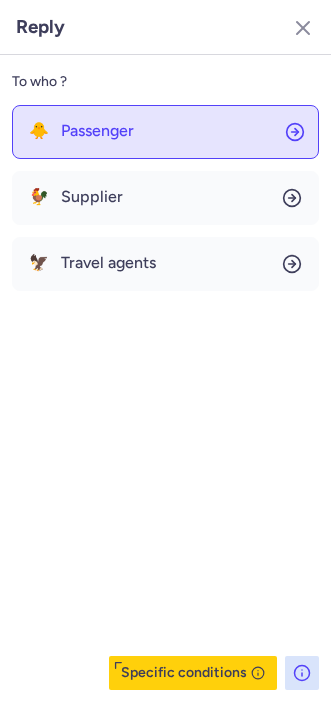 click on "Passenger" at bounding box center [97, 131] 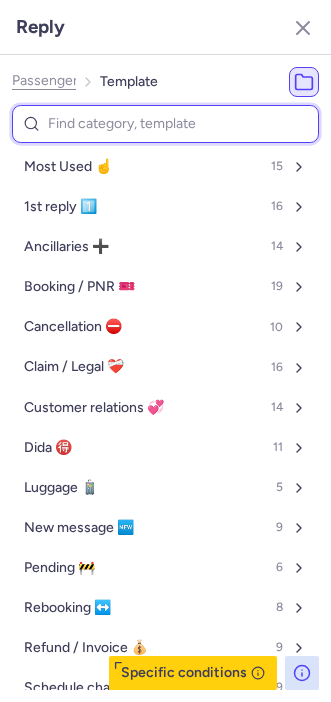 type on "v" 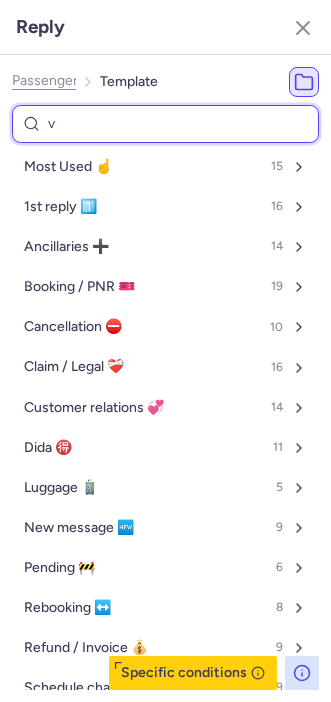 select on "en" 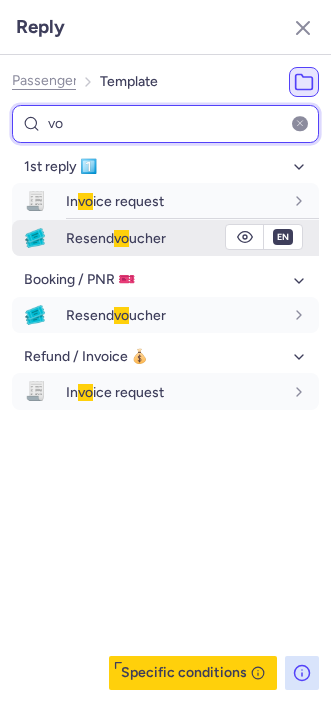 type on "vo" 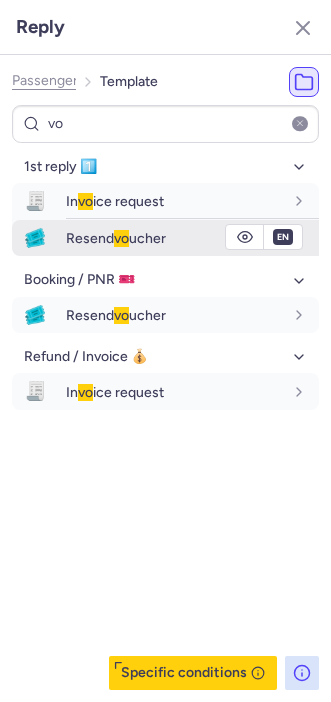click on "Resend  vo ucher" at bounding box center [116, 238] 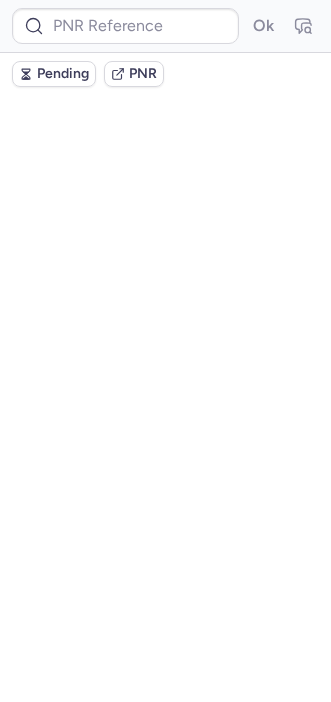 scroll, scrollTop: 0, scrollLeft: 0, axis: both 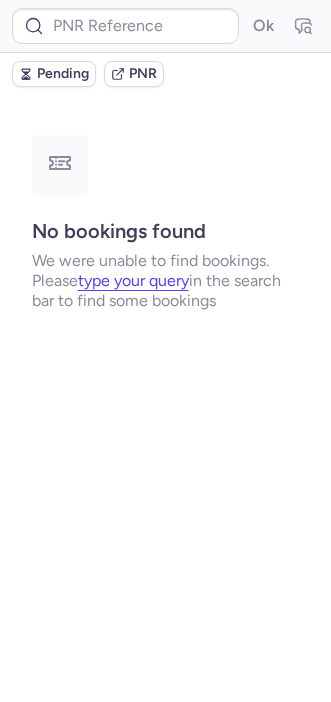 type on "CPVTE6" 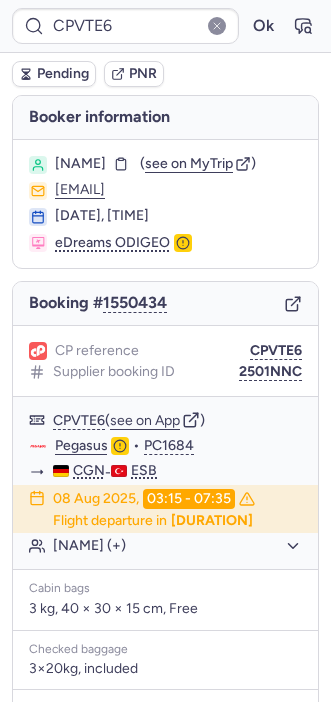 scroll, scrollTop: 431, scrollLeft: 0, axis: vertical 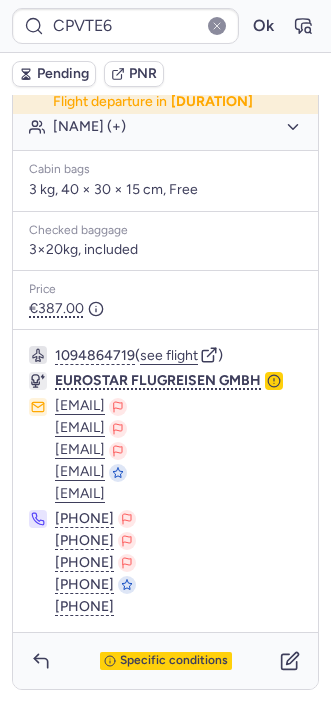 click on "Specific conditions" at bounding box center (165, 661) 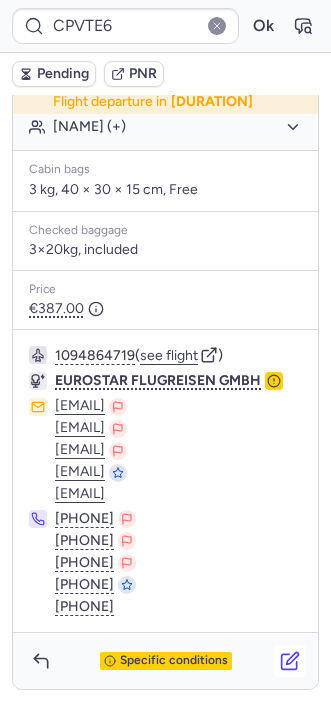 click 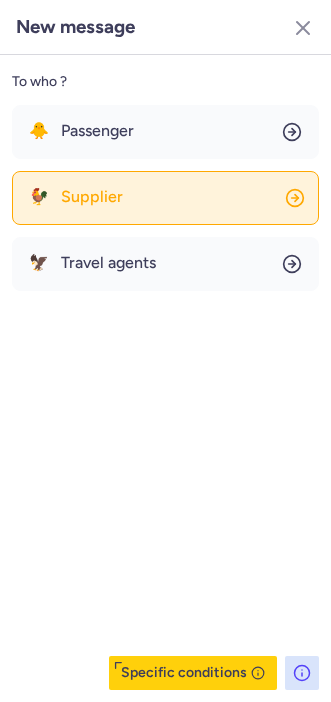 click on "🐓 Supplier" 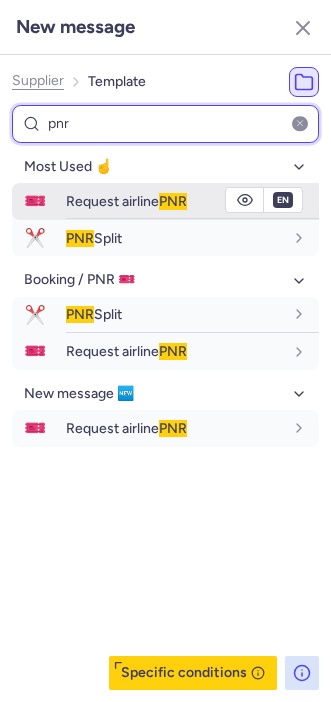 type on "pnr" 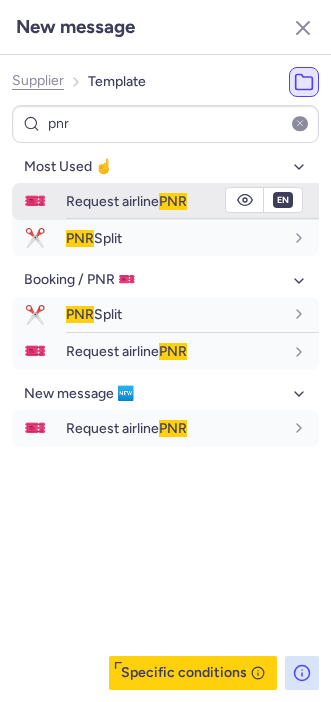 click on "Request airline  PNR" at bounding box center (126, 201) 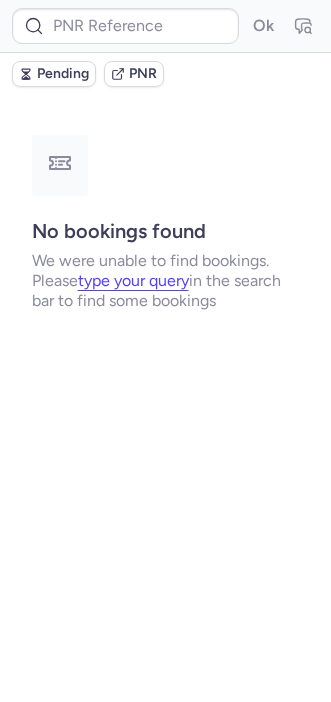 scroll, scrollTop: 0, scrollLeft: 0, axis: both 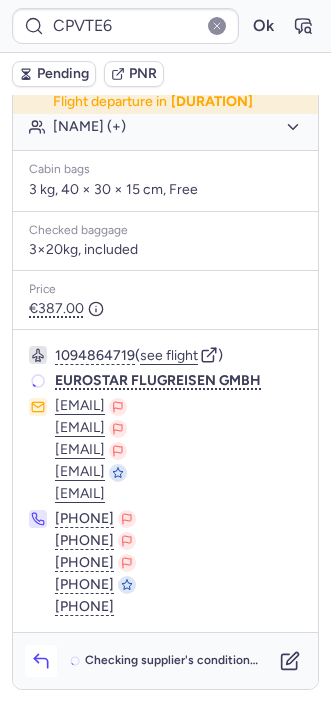 click 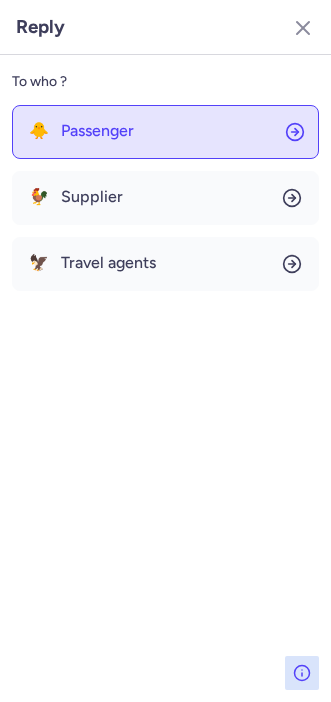 click on "🐥 Passenger" 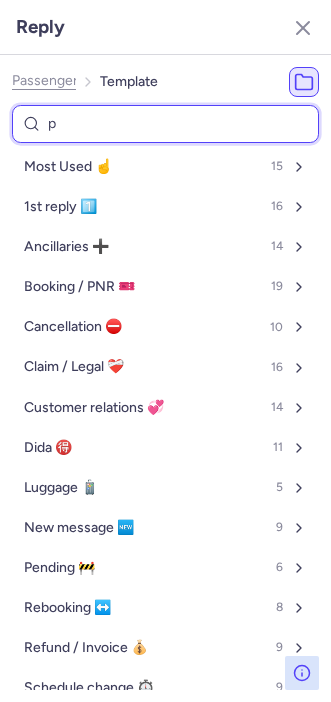 type on "pe" 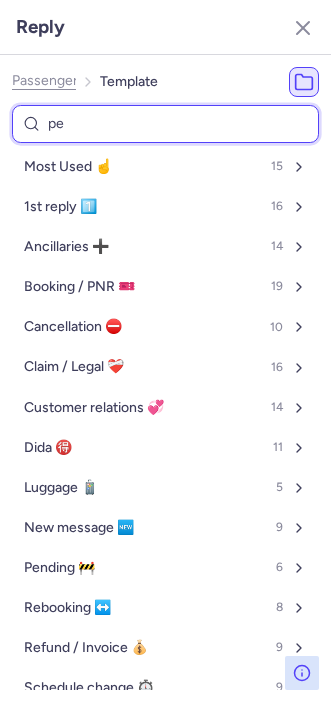 select on "en" 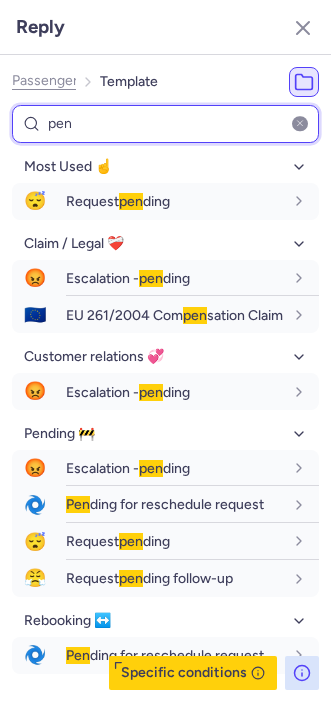 type on "pen" 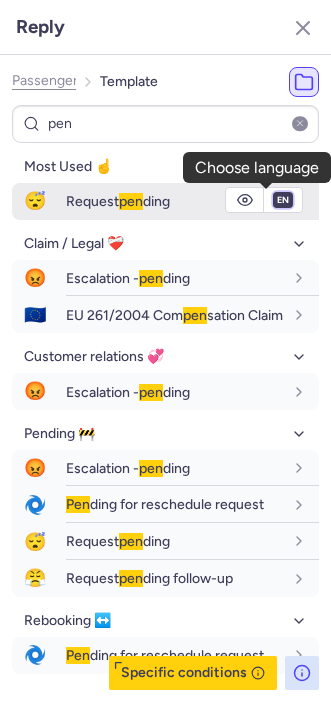 click on "fr en de nl pt es it ru" at bounding box center (283, 200) 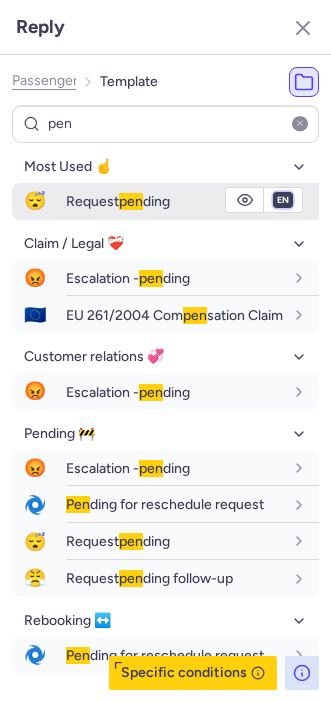 select on "de" 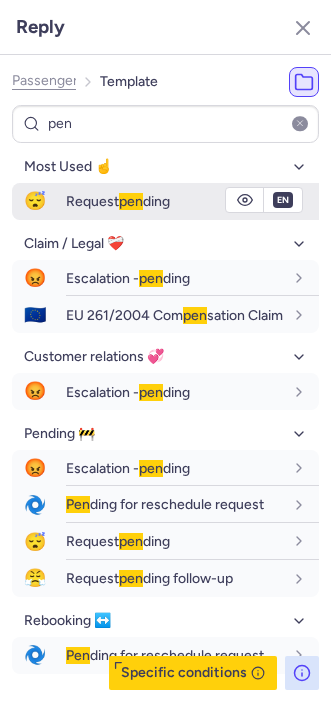 click on "fr en de nl pt es it ru" at bounding box center [283, 200] 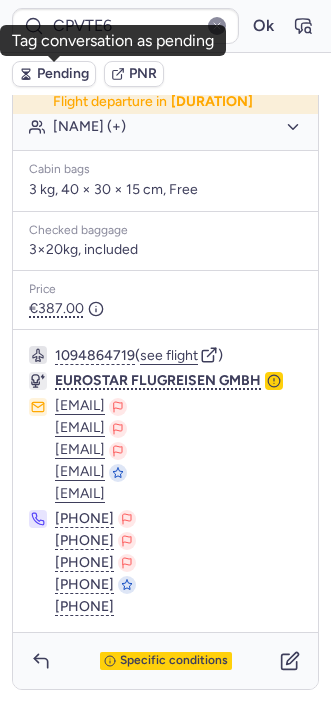 click on "Pending" at bounding box center [63, 74] 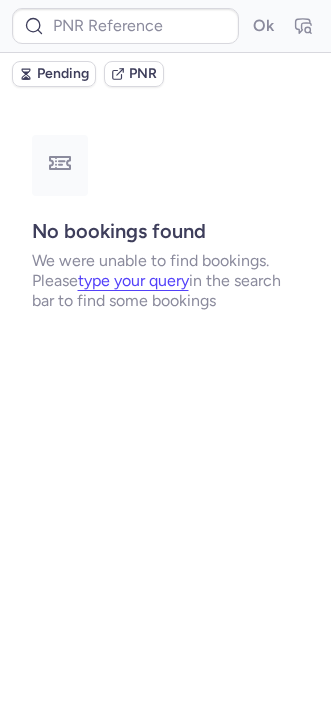 scroll, scrollTop: 0, scrollLeft: 0, axis: both 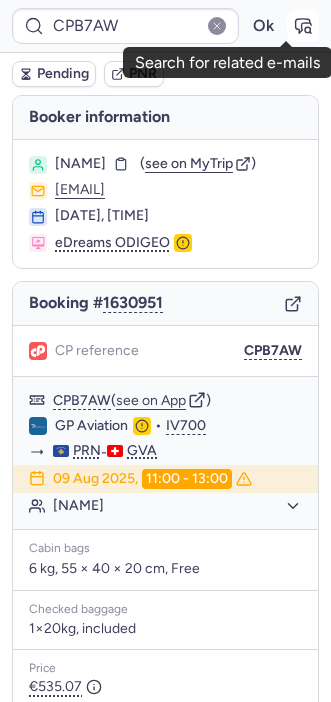 click 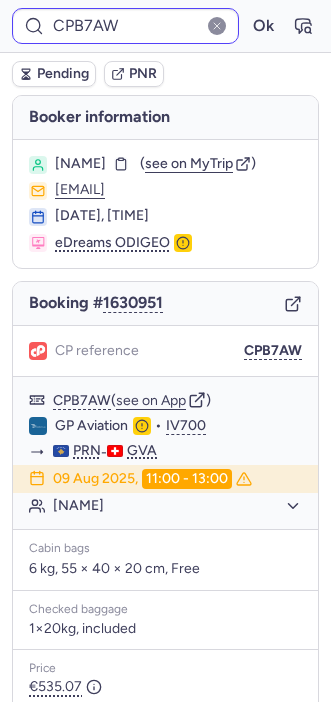 type on "CPBA94" 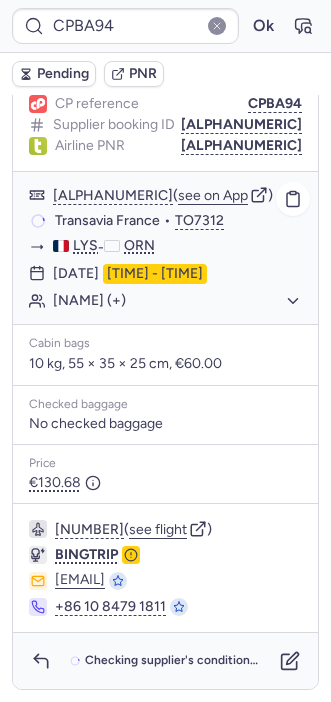 scroll, scrollTop: 291, scrollLeft: 0, axis: vertical 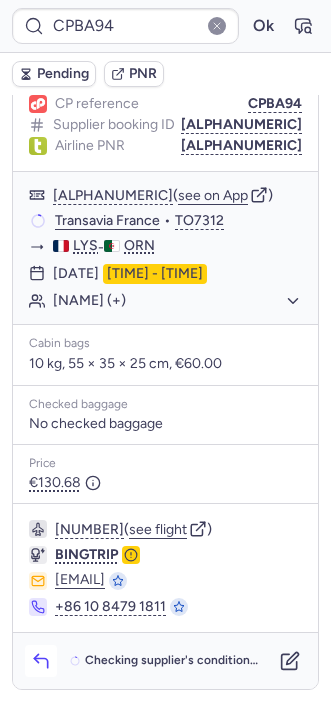 click 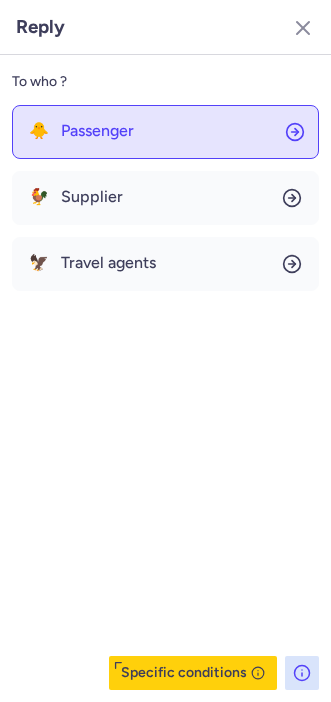 click on "Passenger" at bounding box center [97, 131] 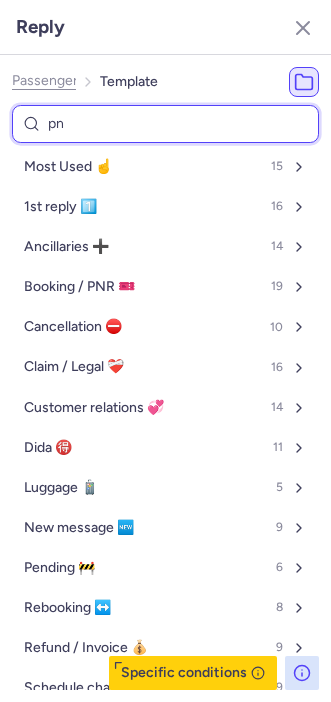 type on "pnr" 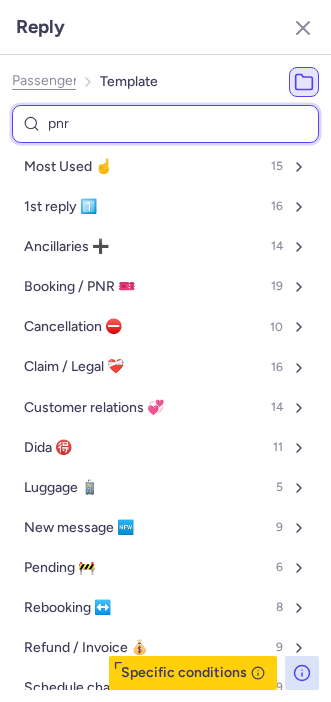 select on "en" 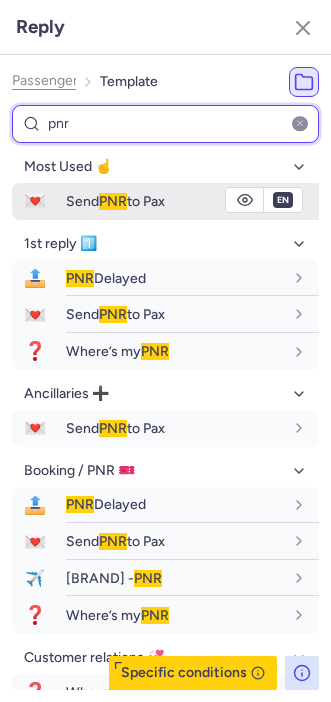 type on "pnr" 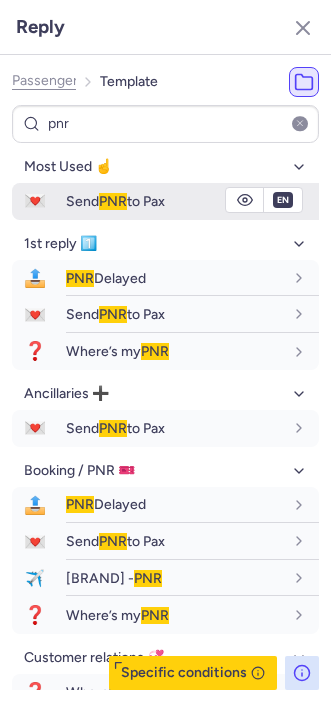 click on "Send  PNR  to Pax" at bounding box center [115, 201] 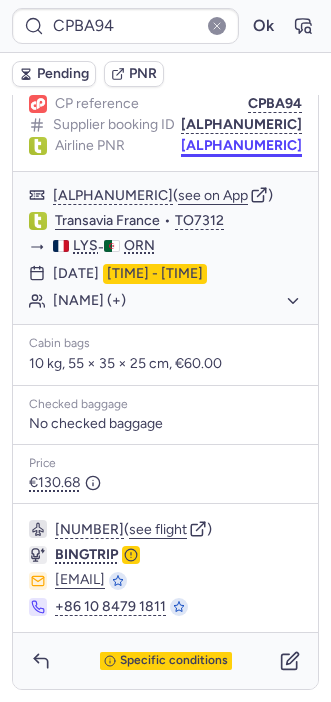 click on "Airline PNR W7M17L" 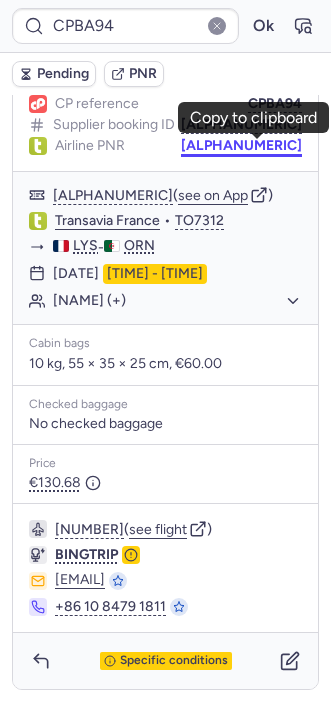 click on "[ALPHANUMERIC]" at bounding box center [241, 146] 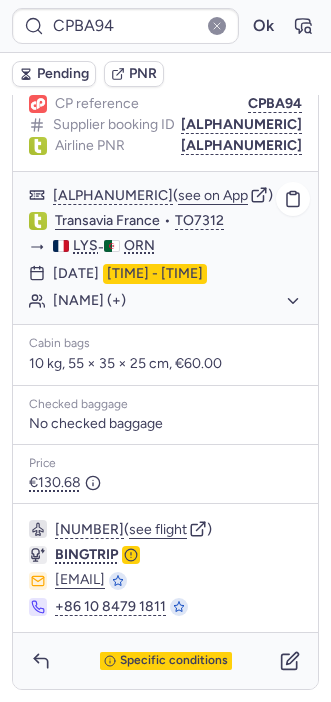 type on "CPIX5B" 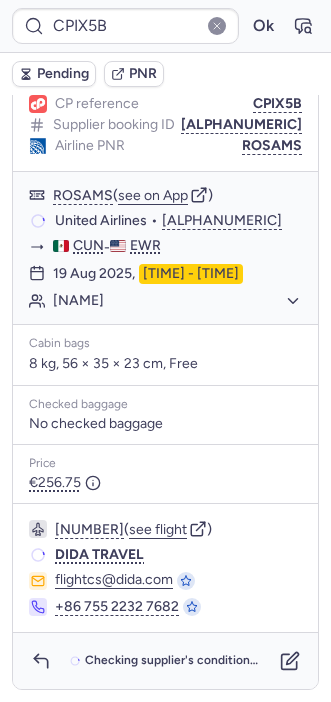scroll, scrollTop: 274, scrollLeft: 0, axis: vertical 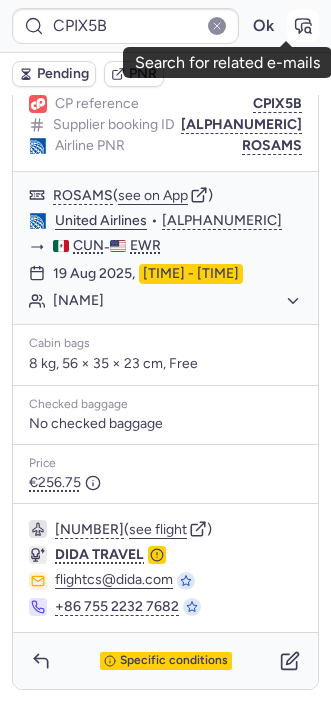 click 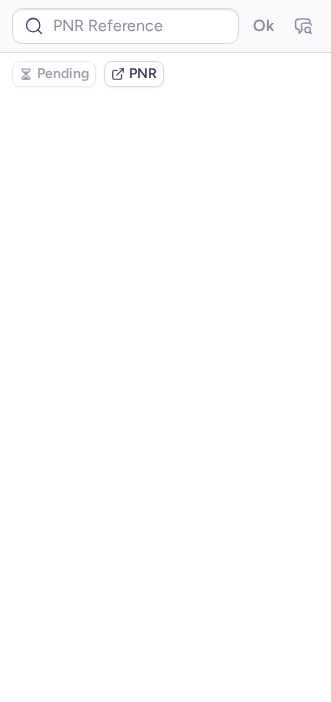 scroll, scrollTop: 0, scrollLeft: 0, axis: both 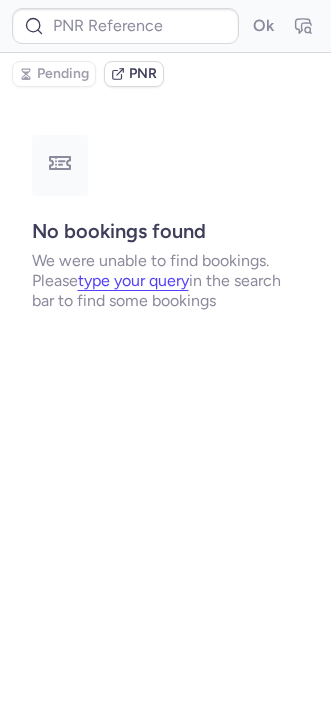 type on "CPBA94" 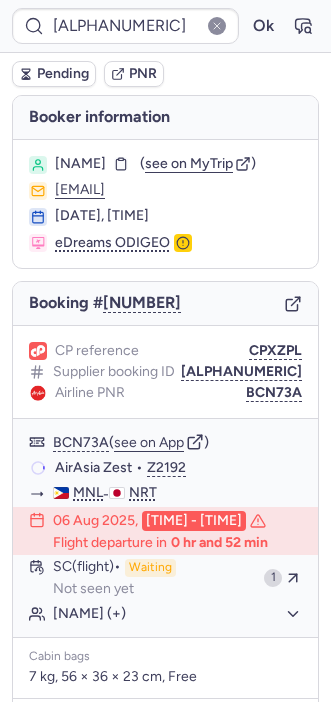 type on "CPTWP5" 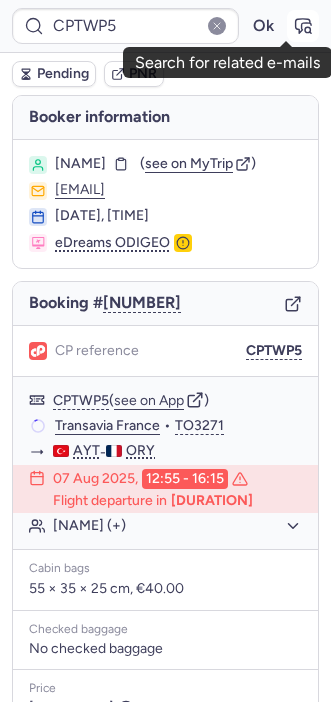 click 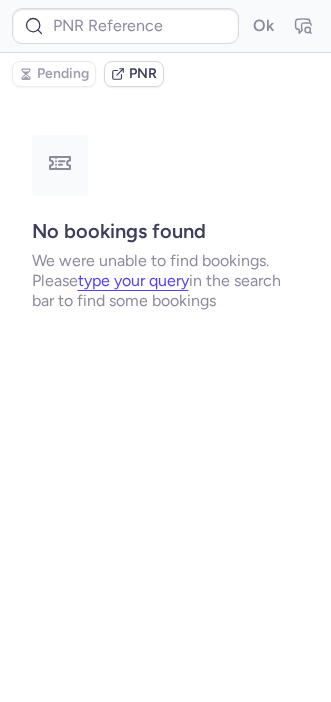 type on "CPTWP5" 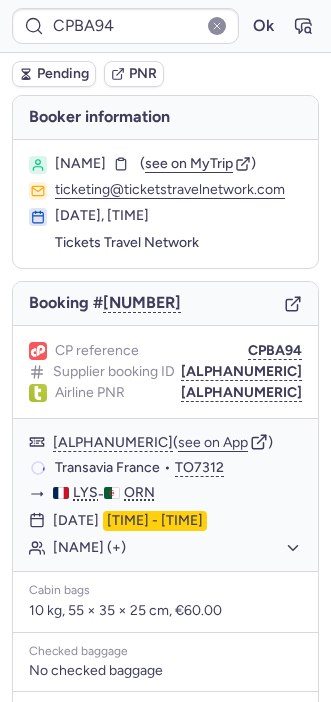 type on "[ALPHANUMERIC]" 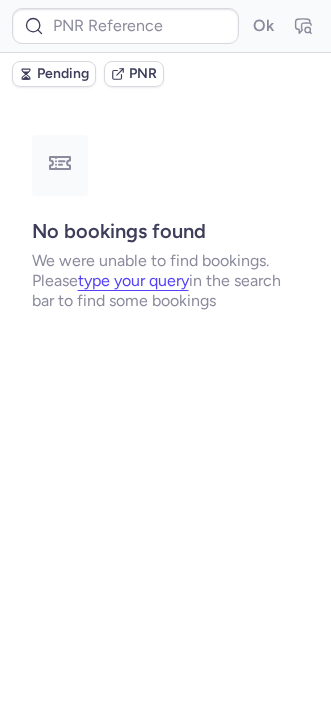 type on "CP2LIE" 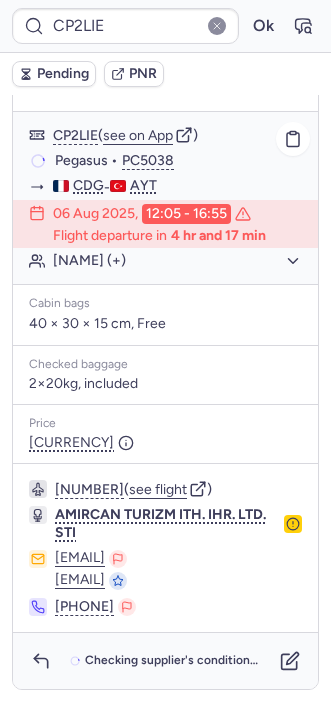 scroll, scrollTop: 270, scrollLeft: 0, axis: vertical 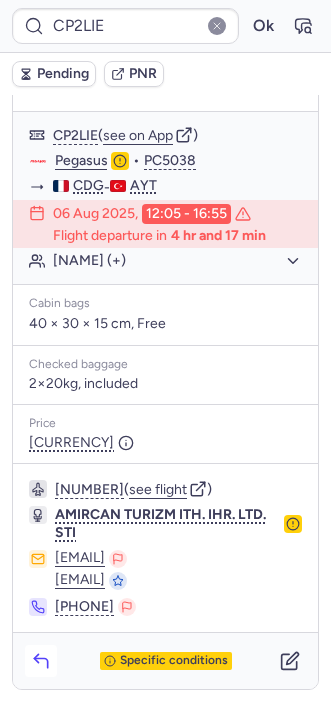 click 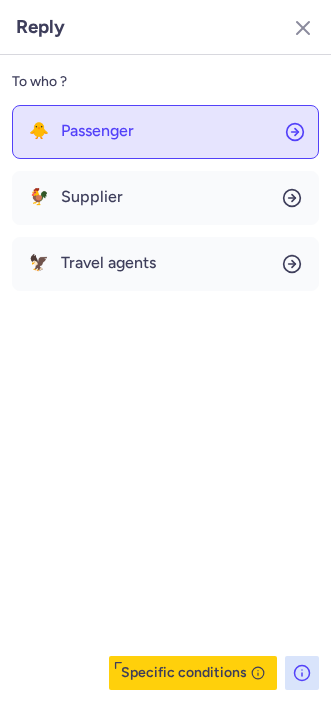 click on "🐥 Passenger" 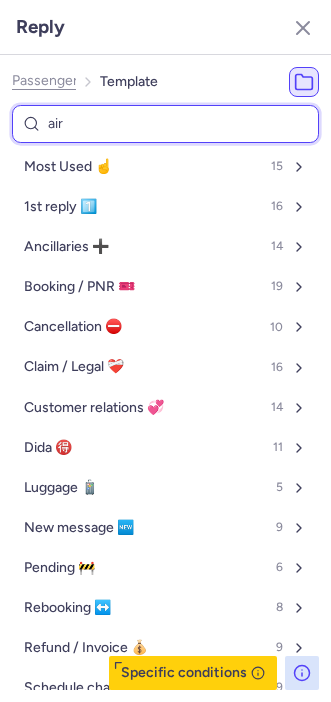 type on "airl" 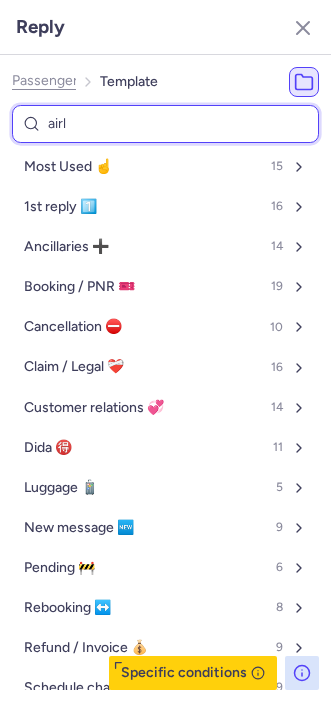 select on "en" 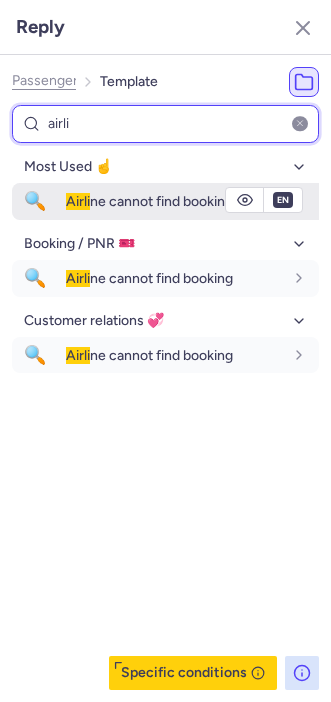 type on "airli" 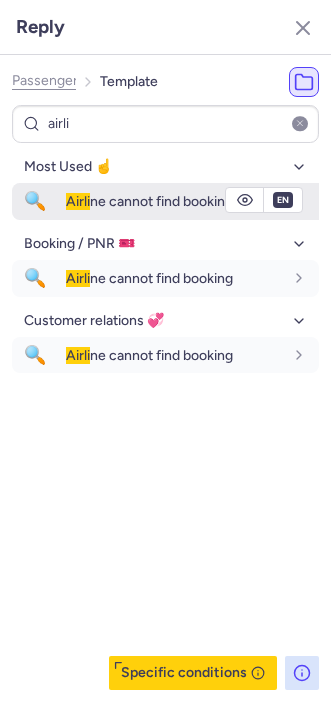 click on "Airli ne cannot find booking" at bounding box center (192, 201) 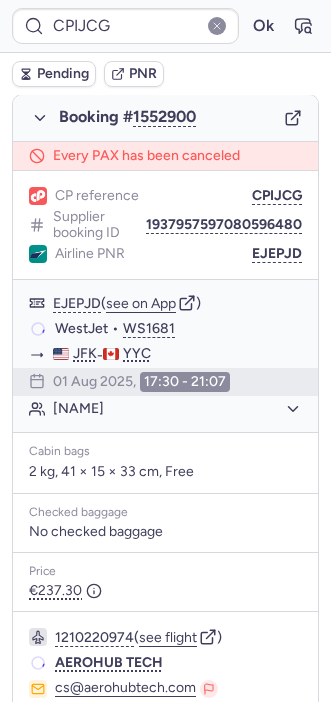 scroll, scrollTop: 363, scrollLeft: 0, axis: vertical 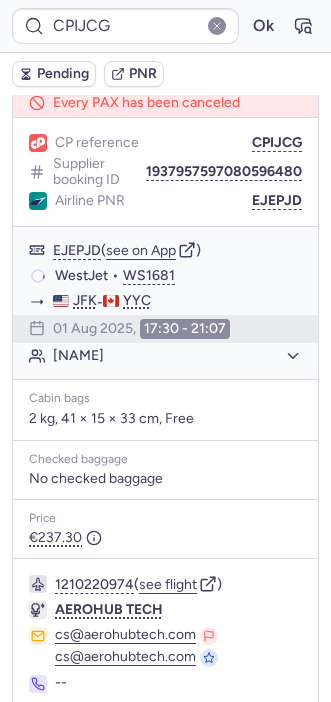 type on "005ZRE" 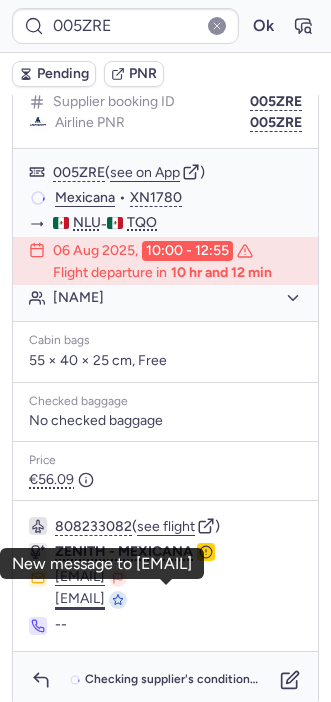 scroll, scrollTop: 320, scrollLeft: 0, axis: vertical 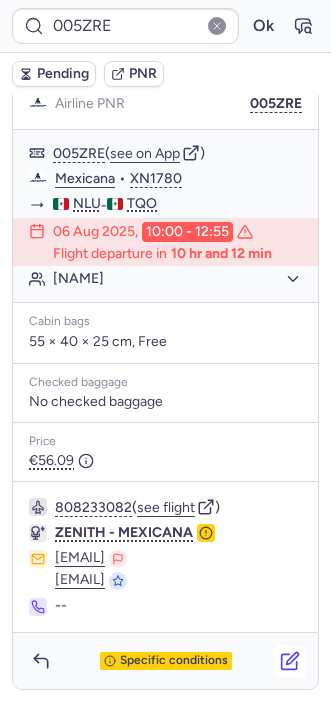 click 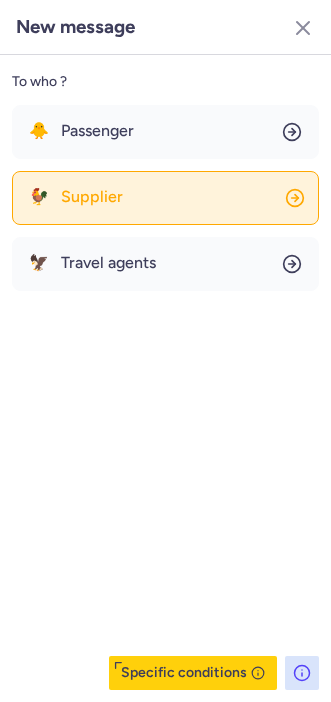 click on "🐓 Supplier" 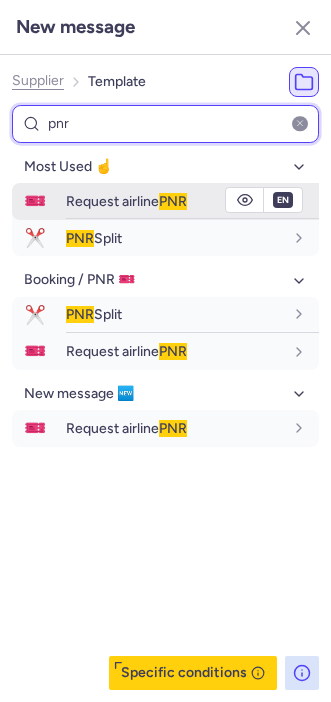 type on "pnr" 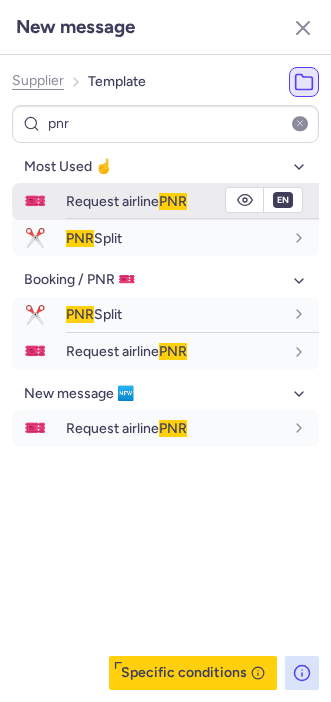 click on "Request airline  PNR" at bounding box center (174, 201) 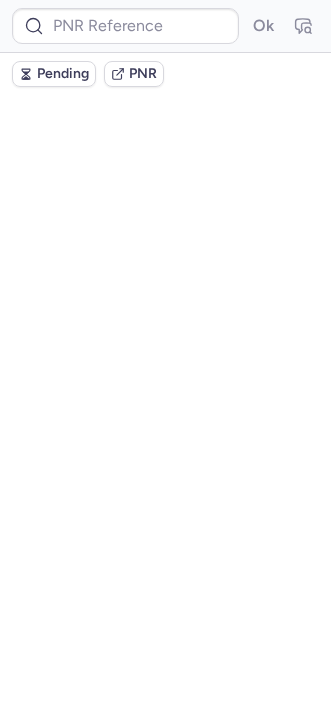 scroll, scrollTop: 0, scrollLeft: 0, axis: both 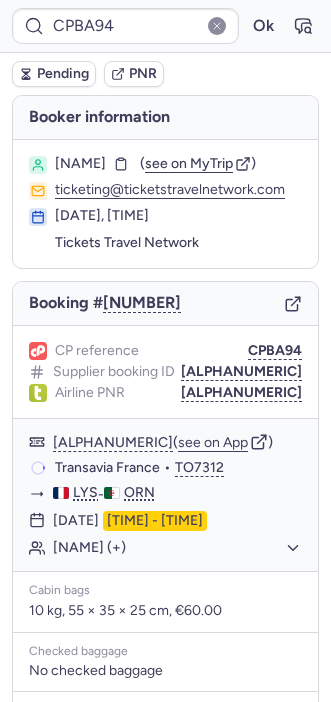 type on "005ZRE" 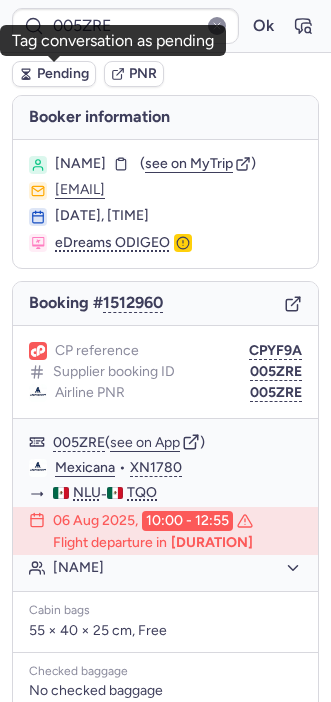 click on "Pending" at bounding box center [63, 74] 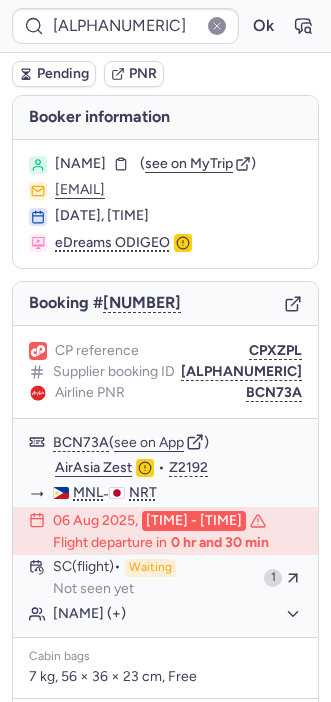 type on "CPLZOY" 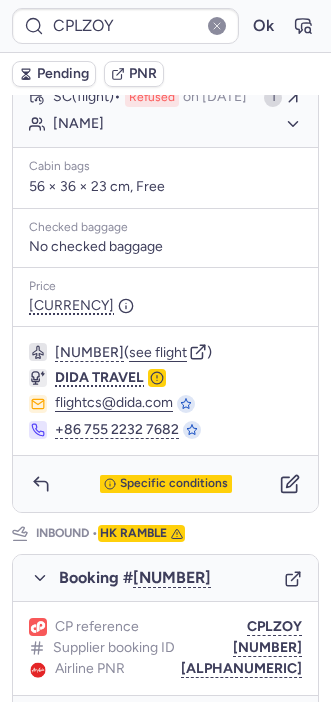 scroll, scrollTop: 634, scrollLeft: 0, axis: vertical 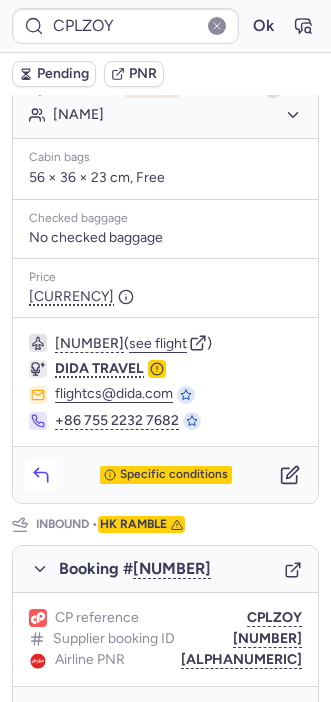 click 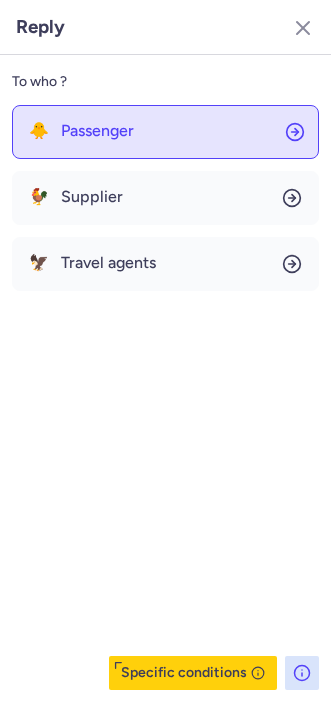 click on "🐥 Passenger" 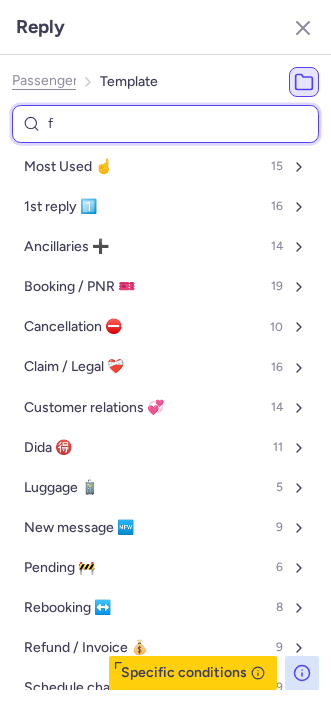 type on "fo" 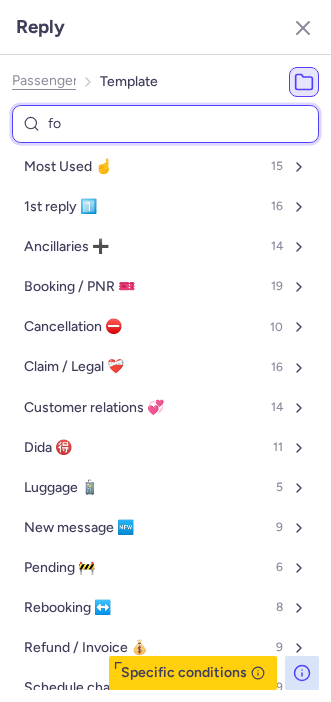 select on "en" 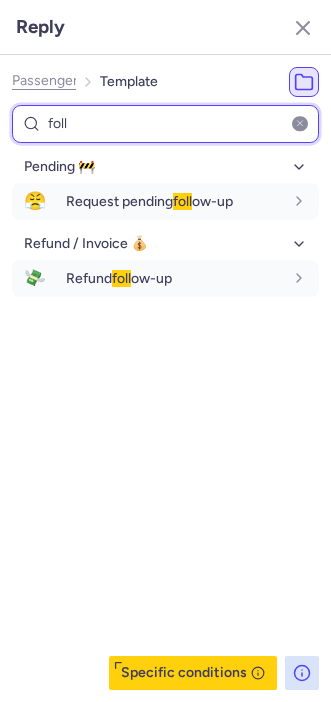 type on "foll" 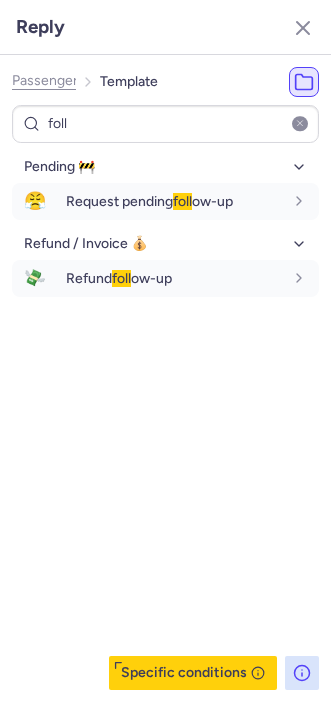 click on "Request pending   foll ow-up fr en de nl pt es it ru en Refund / Invoice 💰 💸 Refund  foll ow-up fr en de nl pt es it ru en" at bounding box center (165, 420) 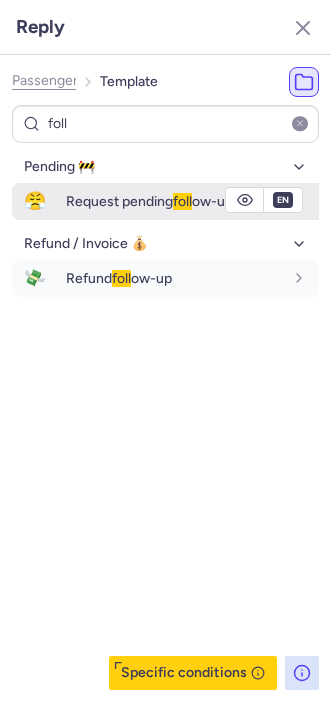 click on "Request pending   foll ow-up" at bounding box center [192, 201] 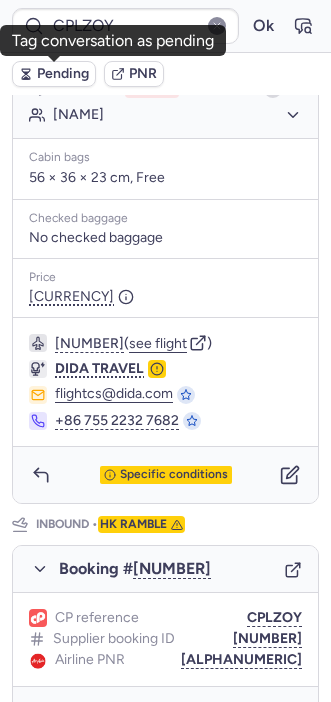 click on "Pending" at bounding box center (63, 74) 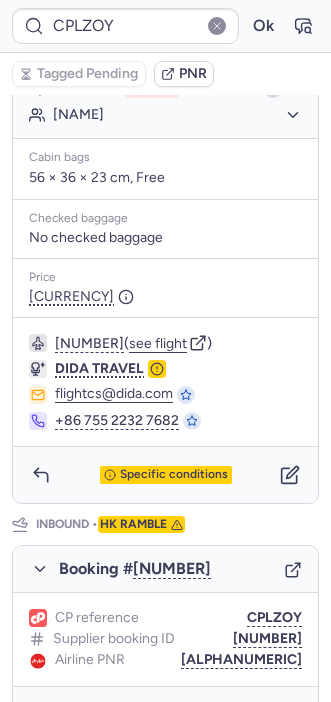 type on "[ALPHANUMERIC]" 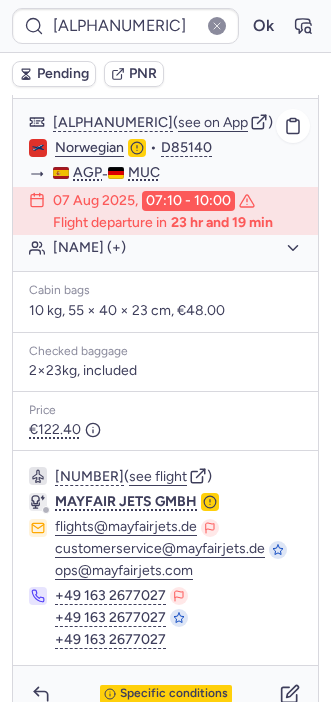 scroll, scrollTop: 343, scrollLeft: 0, axis: vertical 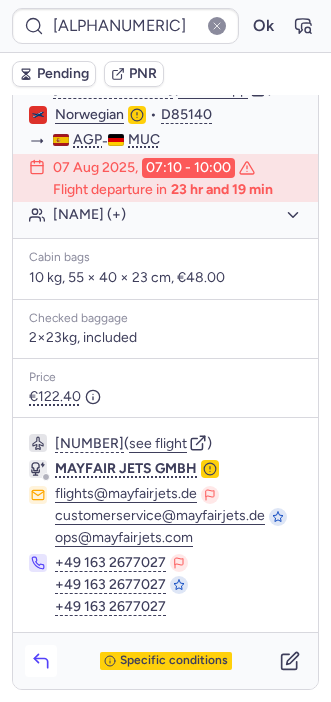 click 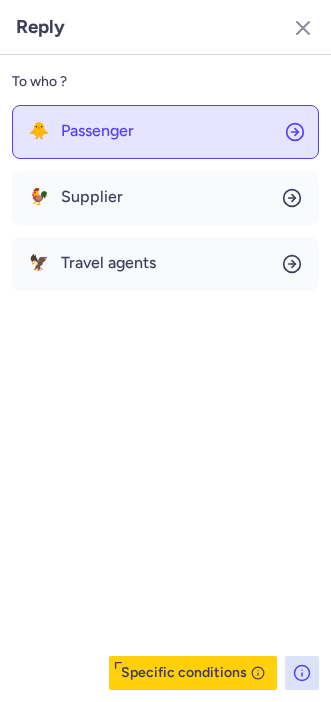 click on "🐥 Passenger" 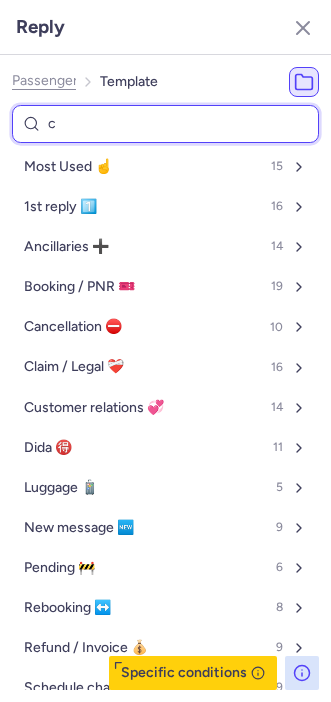 type on "ca" 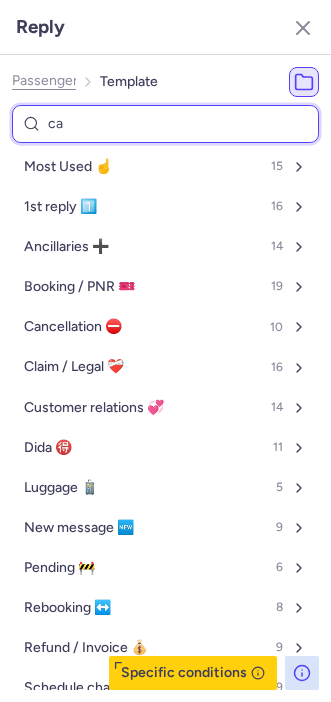 select on "en" 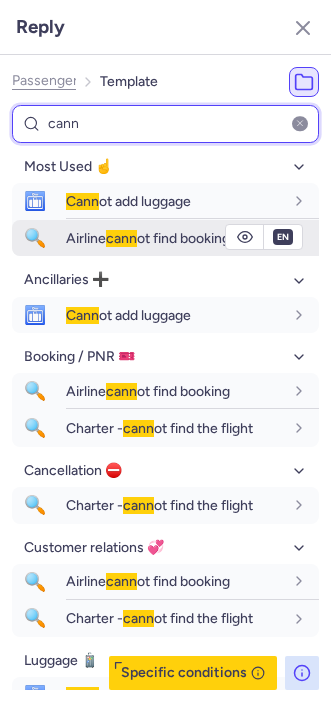 type on "cann" 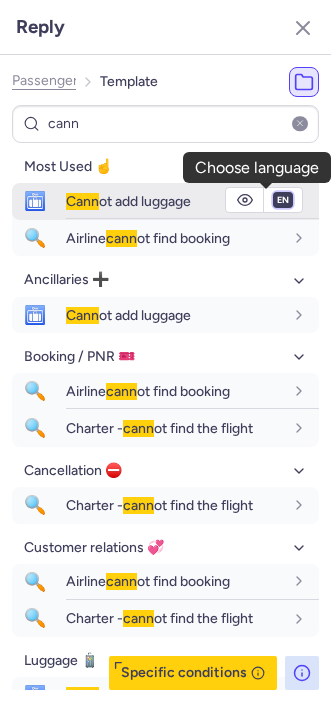 click on "fr en de nl pt es it ru" at bounding box center (283, 200) 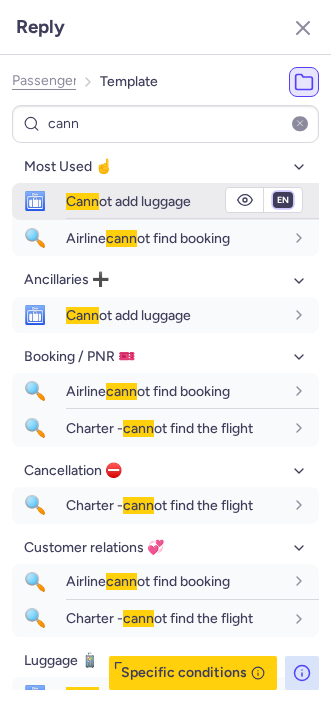 select on "de" 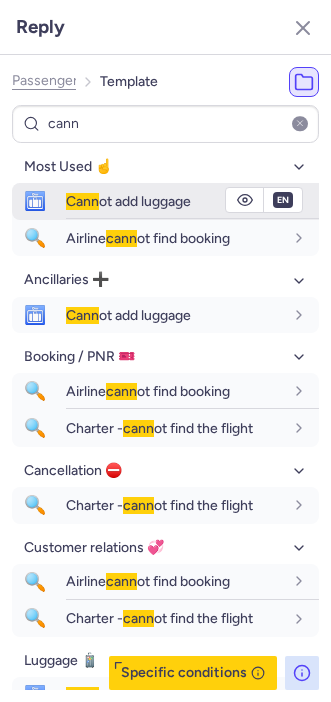 click on "fr en de nl pt es it ru" at bounding box center [283, 200] 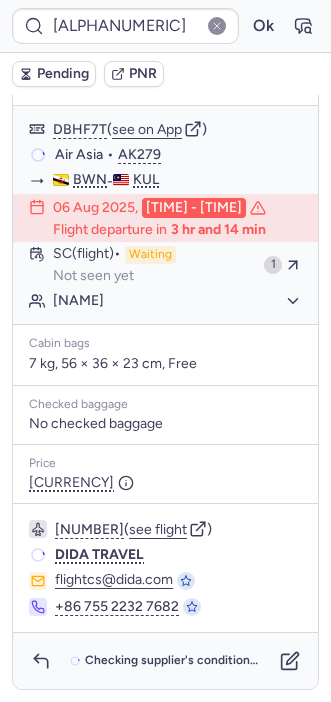 scroll, scrollTop: 343, scrollLeft: 0, axis: vertical 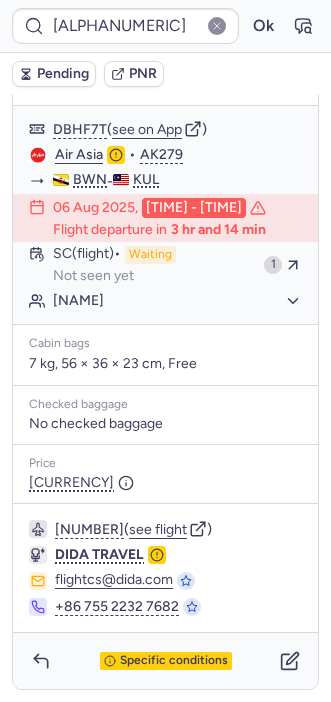 type on "[ALPHANUMERIC]" 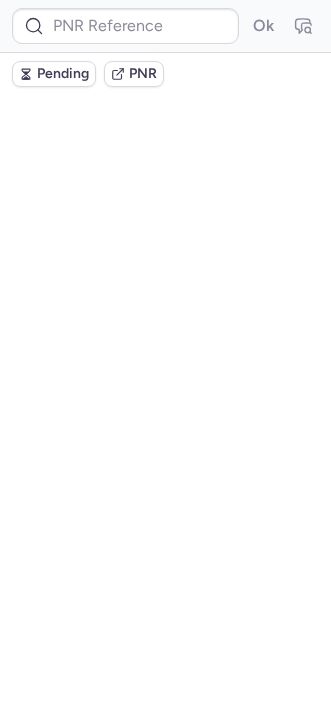 scroll, scrollTop: 0, scrollLeft: 0, axis: both 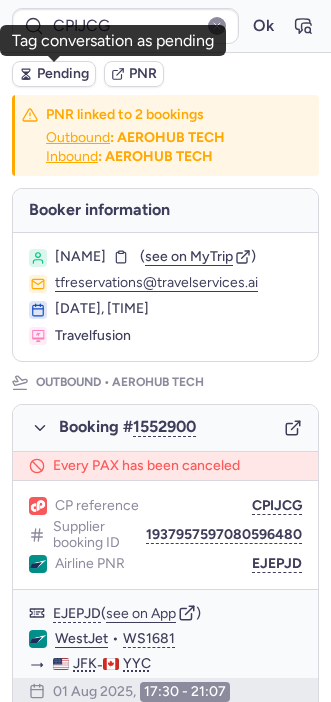 click on "Pending" at bounding box center [63, 74] 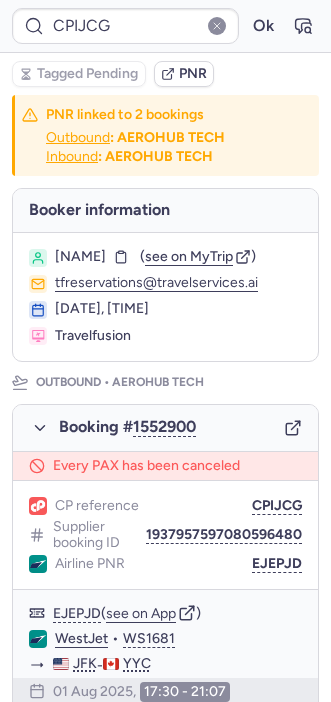 type on "CP3GSP" 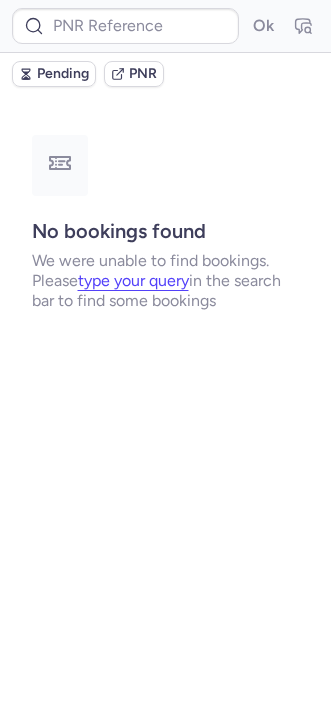 type on "[ALPHANUMERIC]" 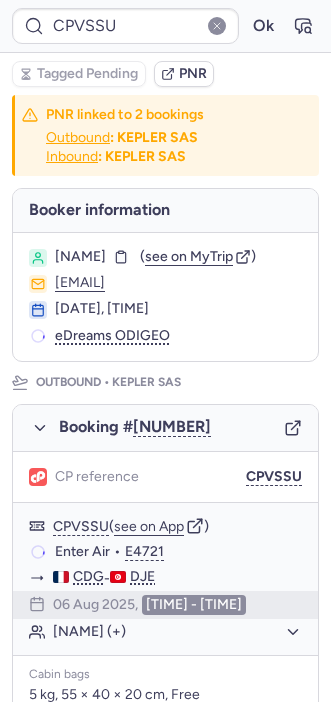 type on "CPVSDJ" 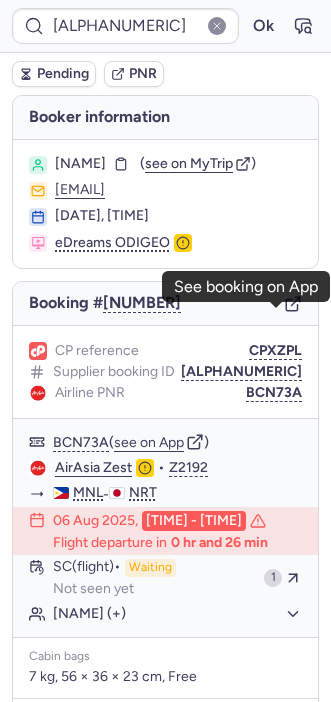 click 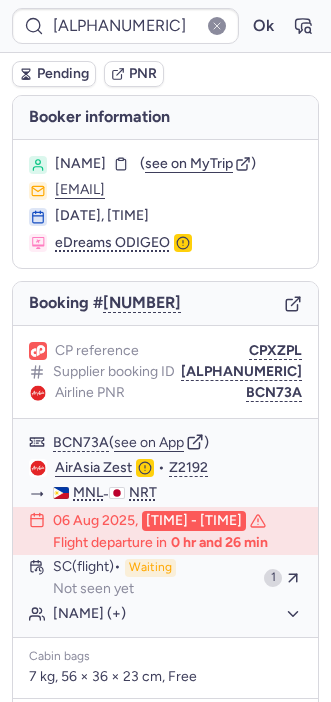 type on "[ALPHANUMERIC]" 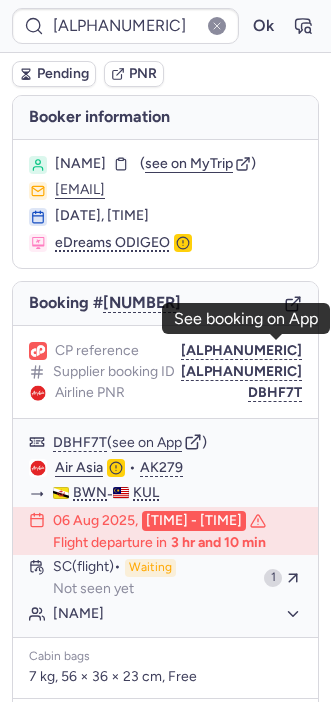 click 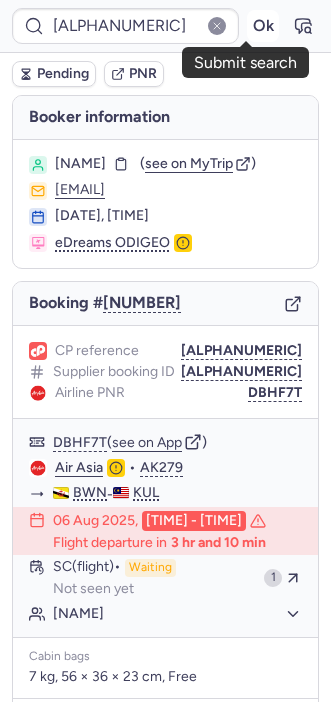 click on "Ok" at bounding box center (263, 26) 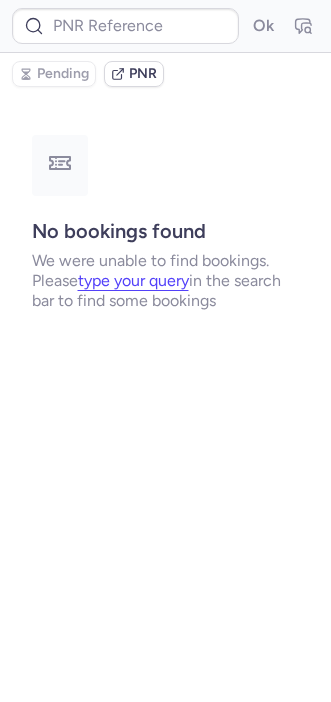 type on "CP3GSP" 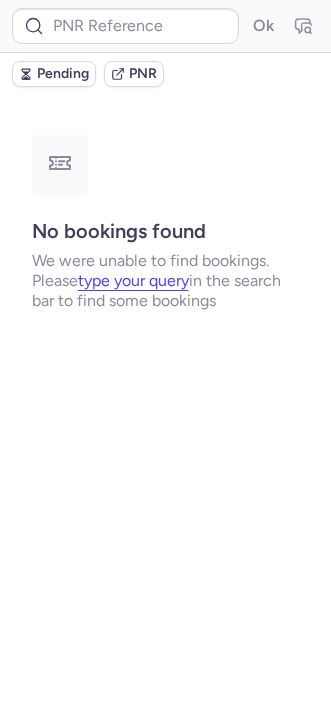 type on "CP3GSP" 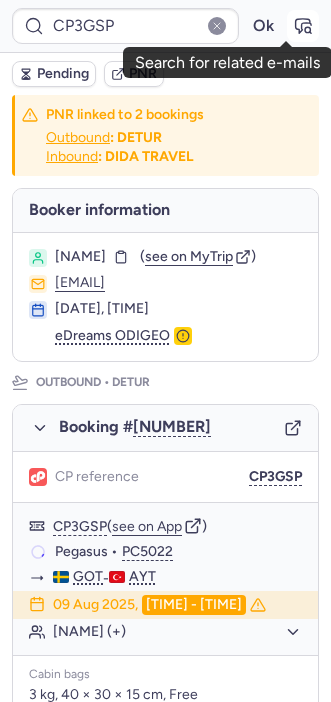 click 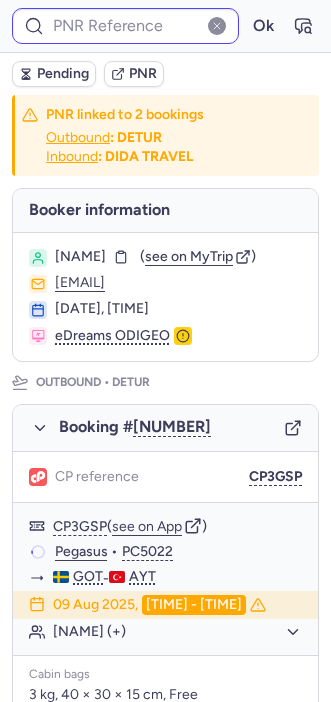 type on "CP3GSP" 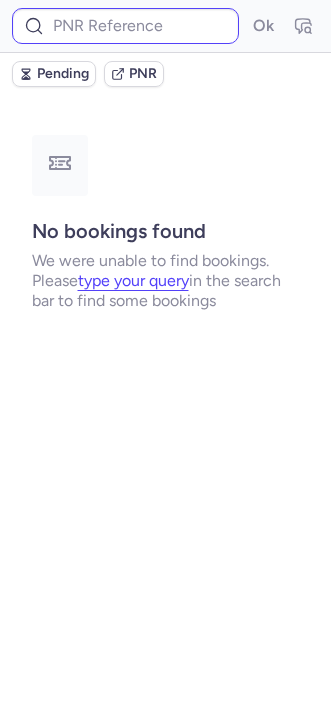 type on "CP3GSP" 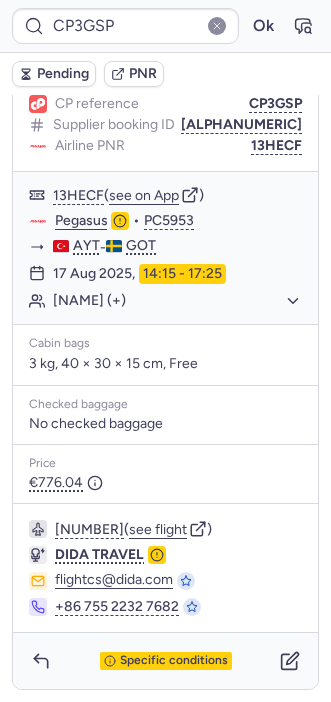 scroll, scrollTop: 1174, scrollLeft: 0, axis: vertical 